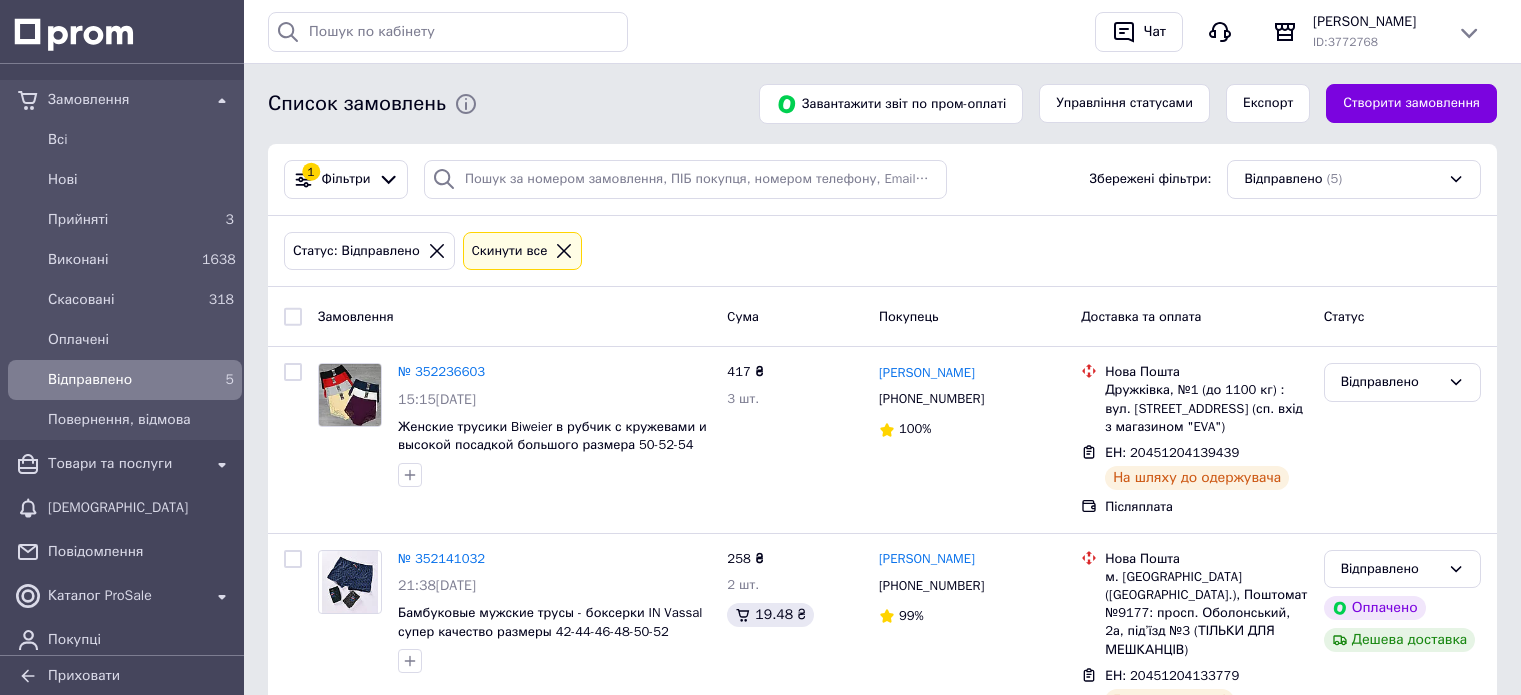 scroll, scrollTop: 0, scrollLeft: 0, axis: both 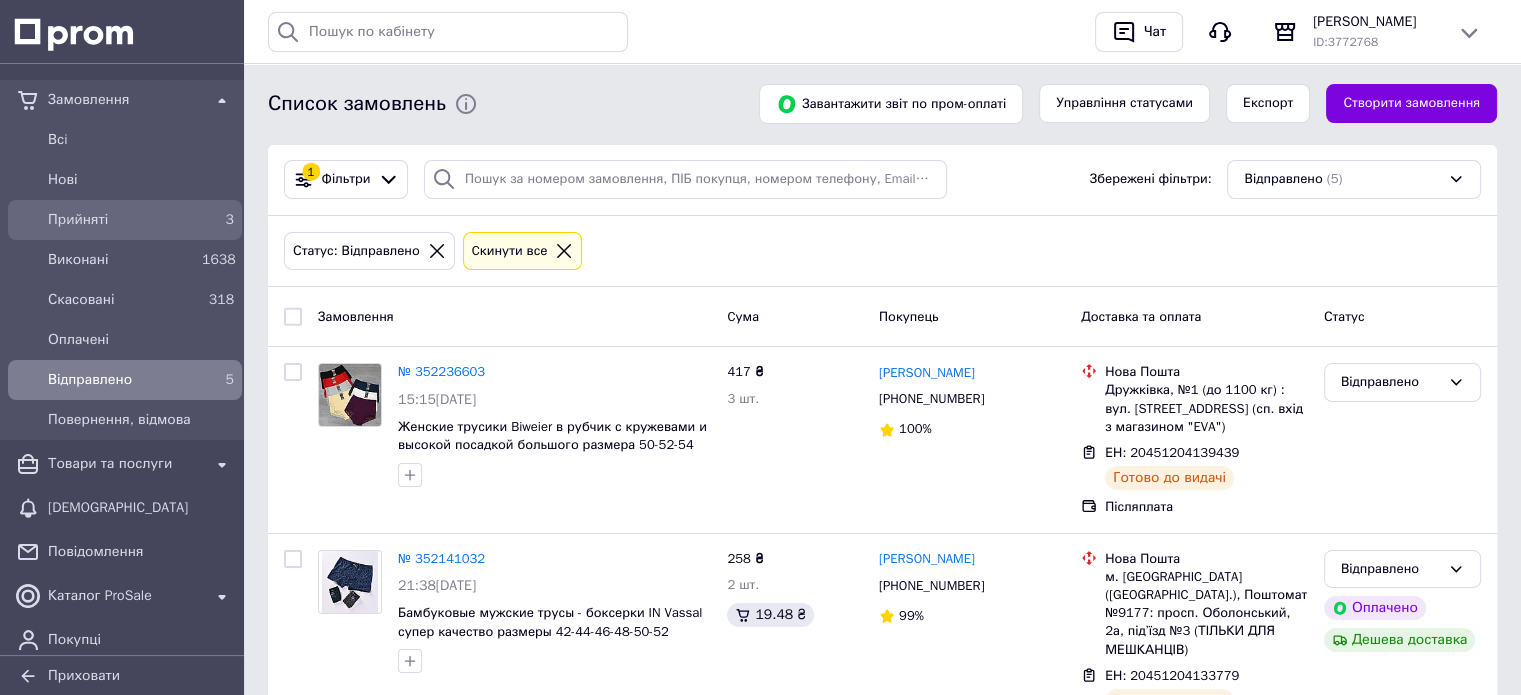 click on "3" at bounding box center [218, 220] 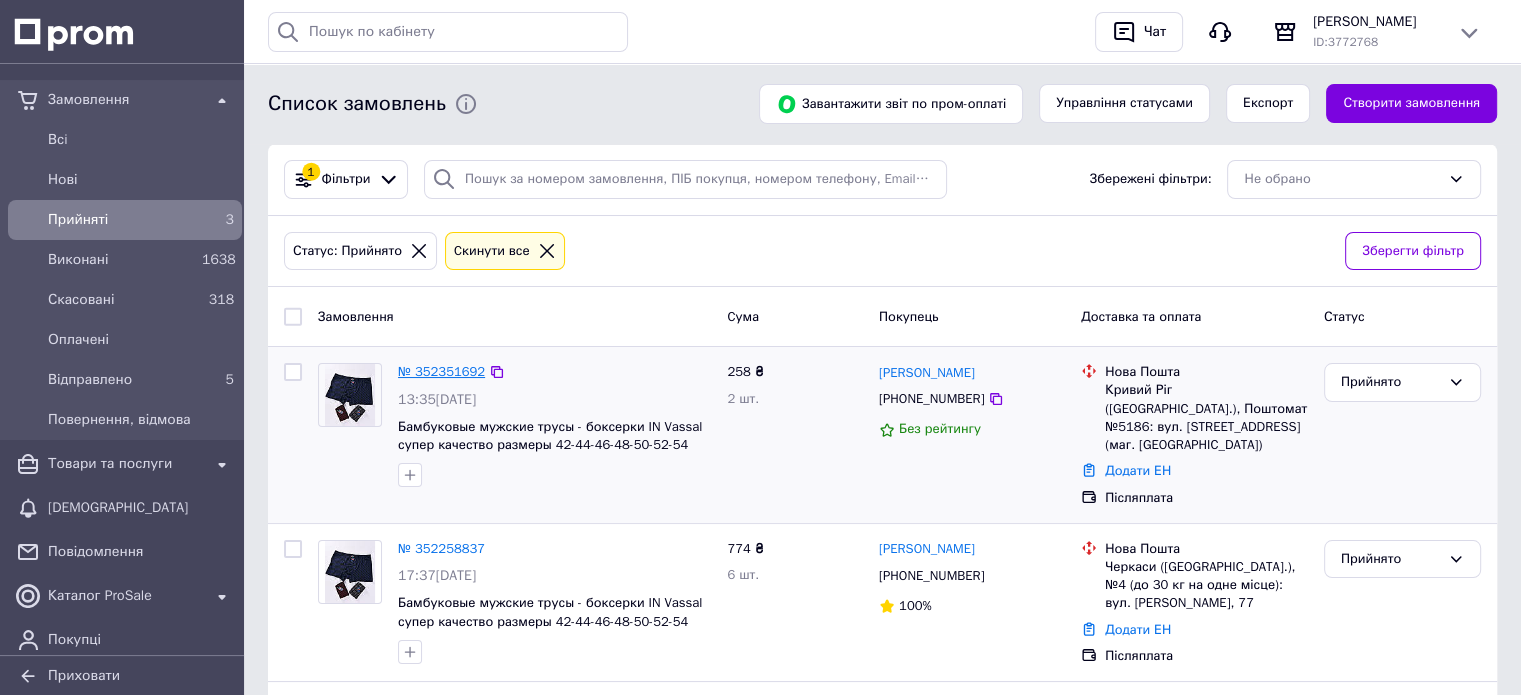 click on "№ 352351692" at bounding box center [441, 371] 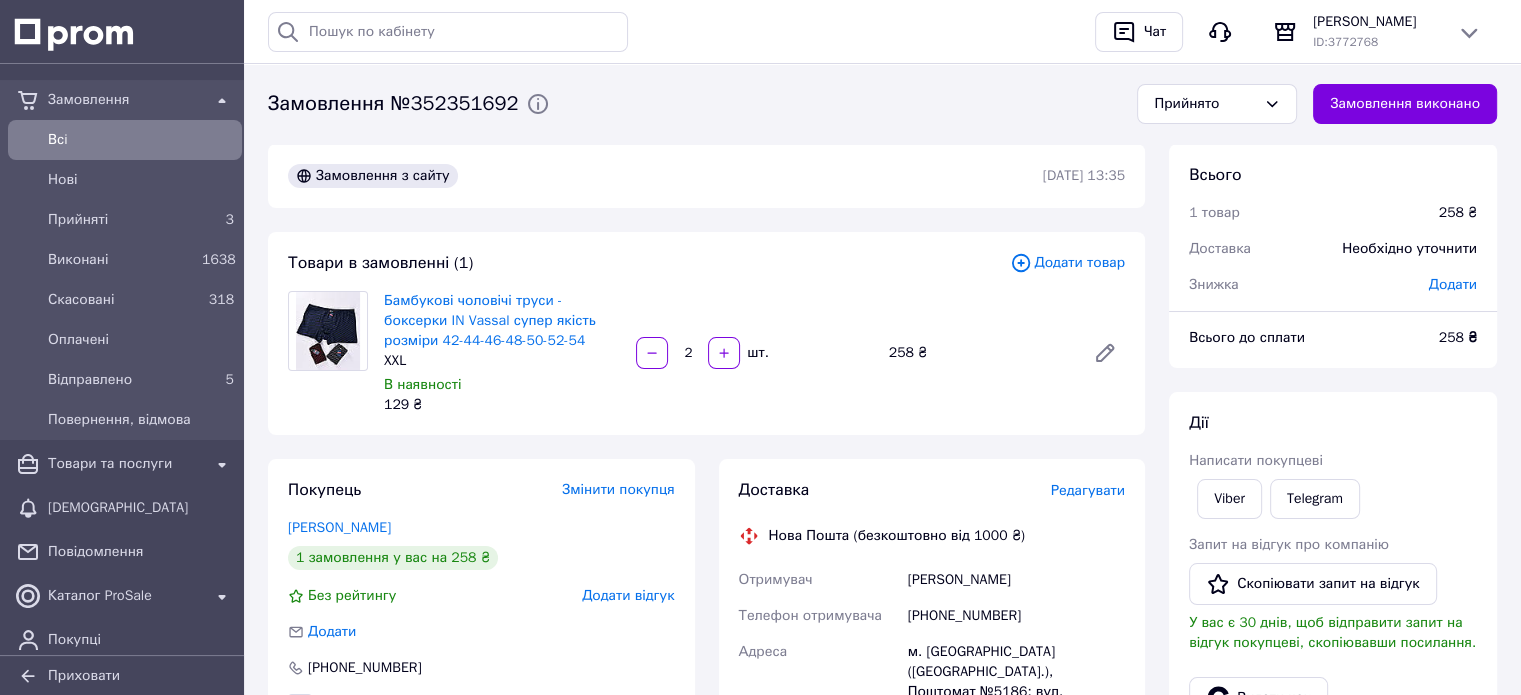 click on "Редагувати" at bounding box center (1088, 490) 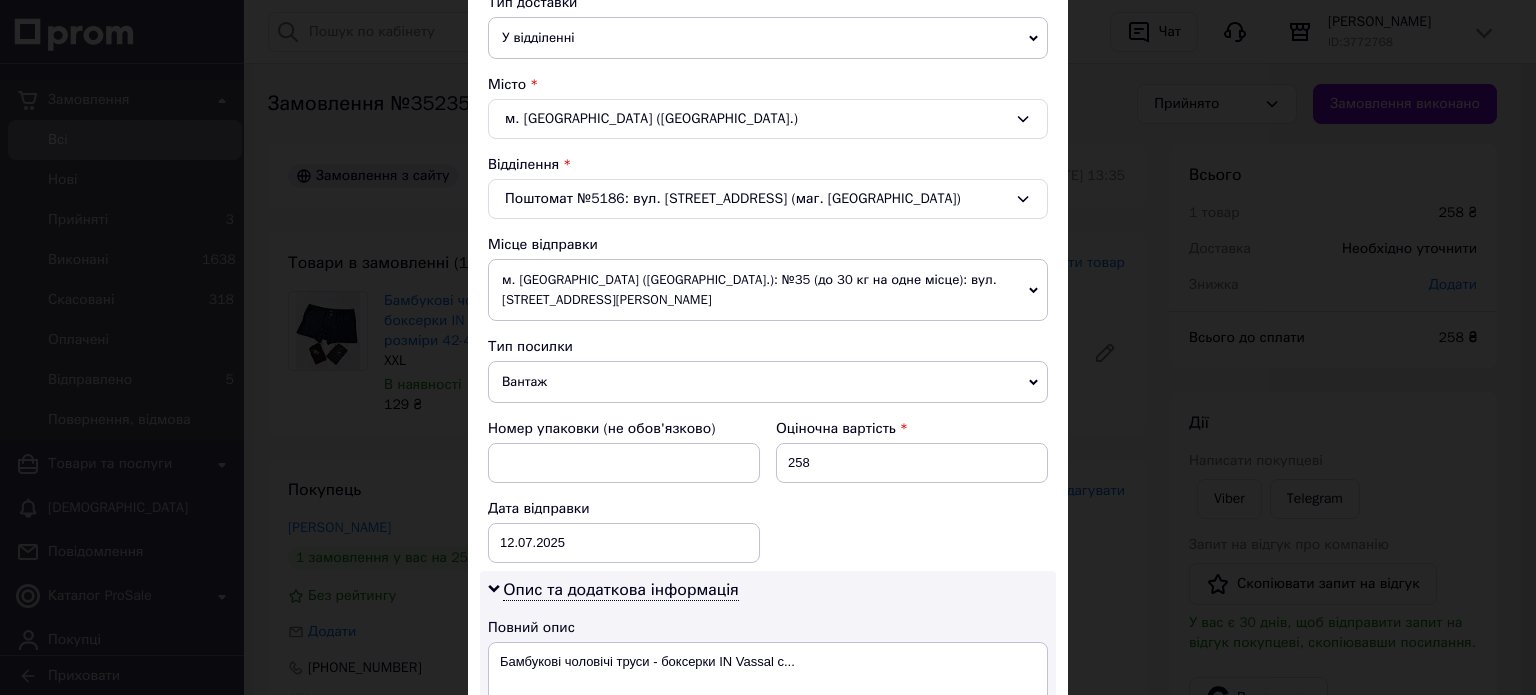 scroll, scrollTop: 483, scrollLeft: 0, axis: vertical 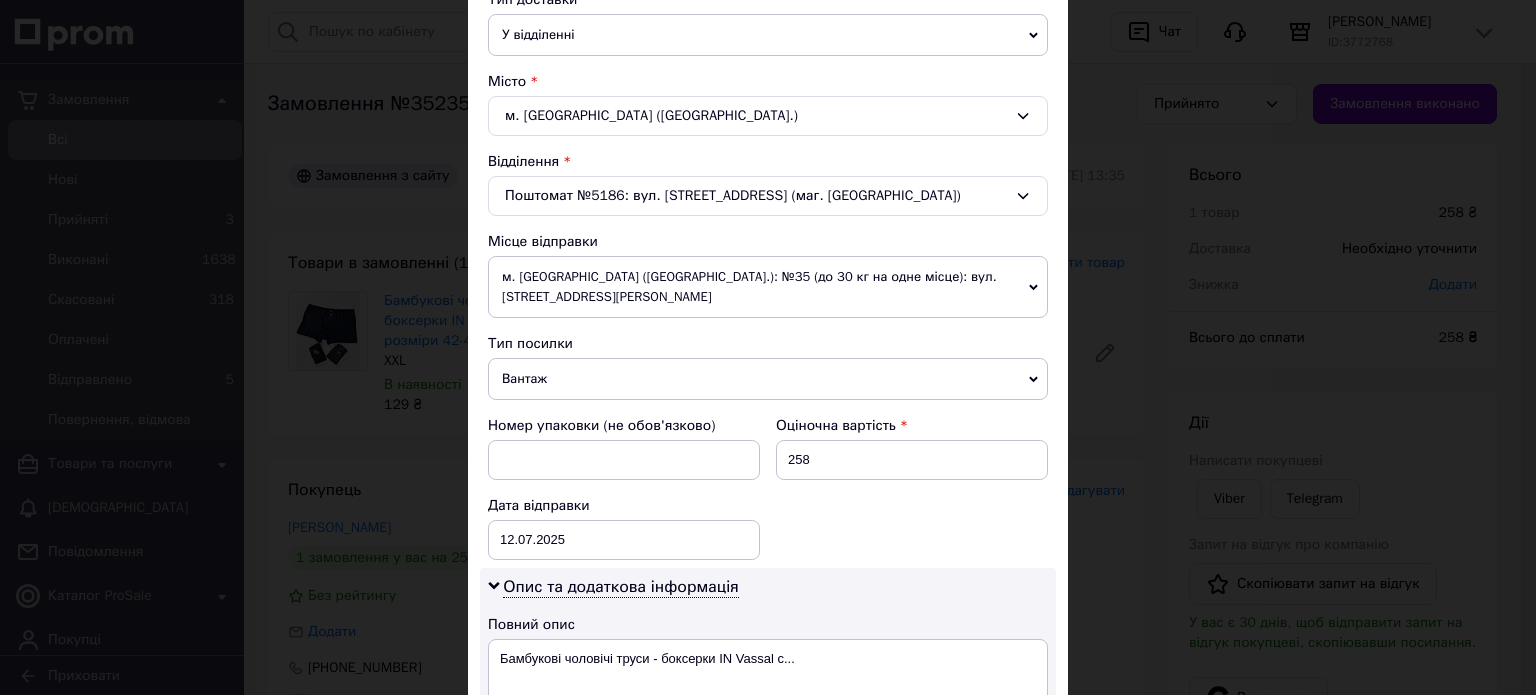 click on "Вантаж" at bounding box center [768, 379] 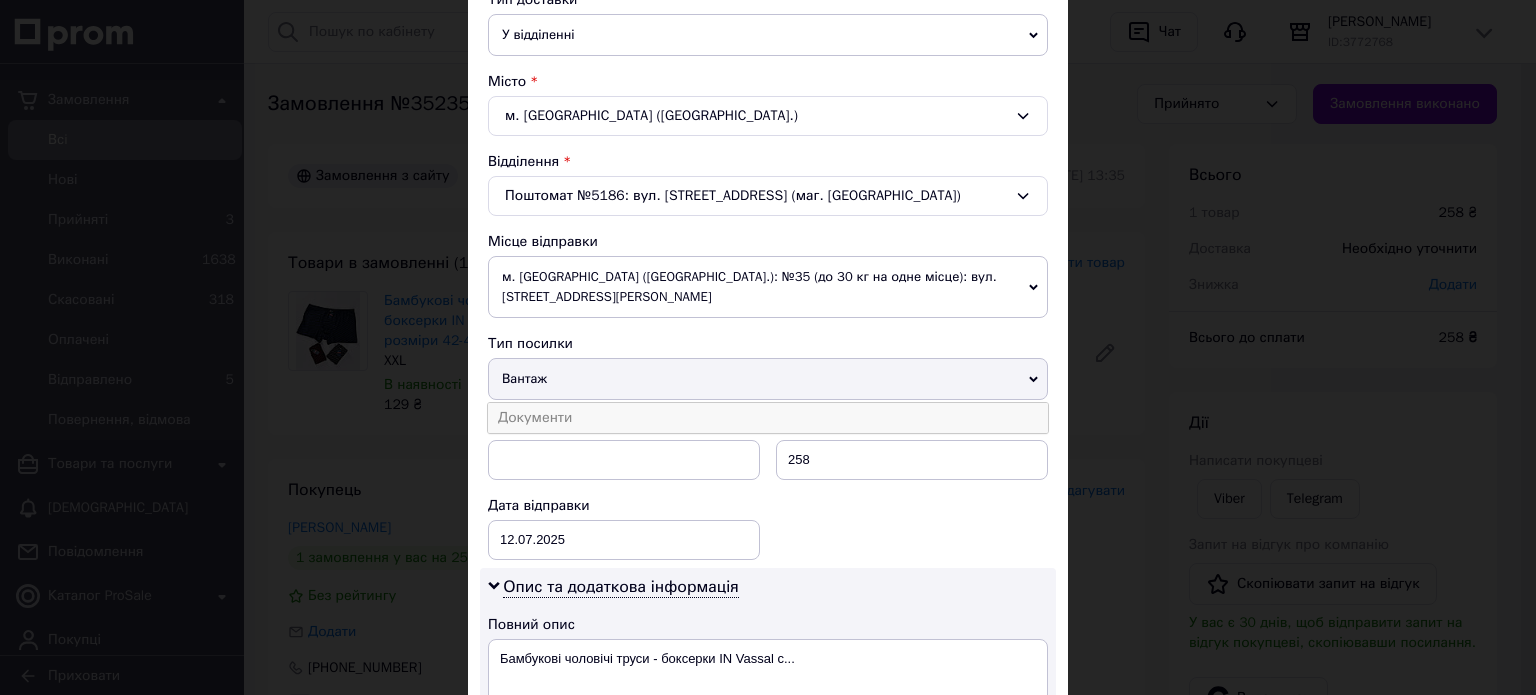 click on "Документи" at bounding box center (768, 418) 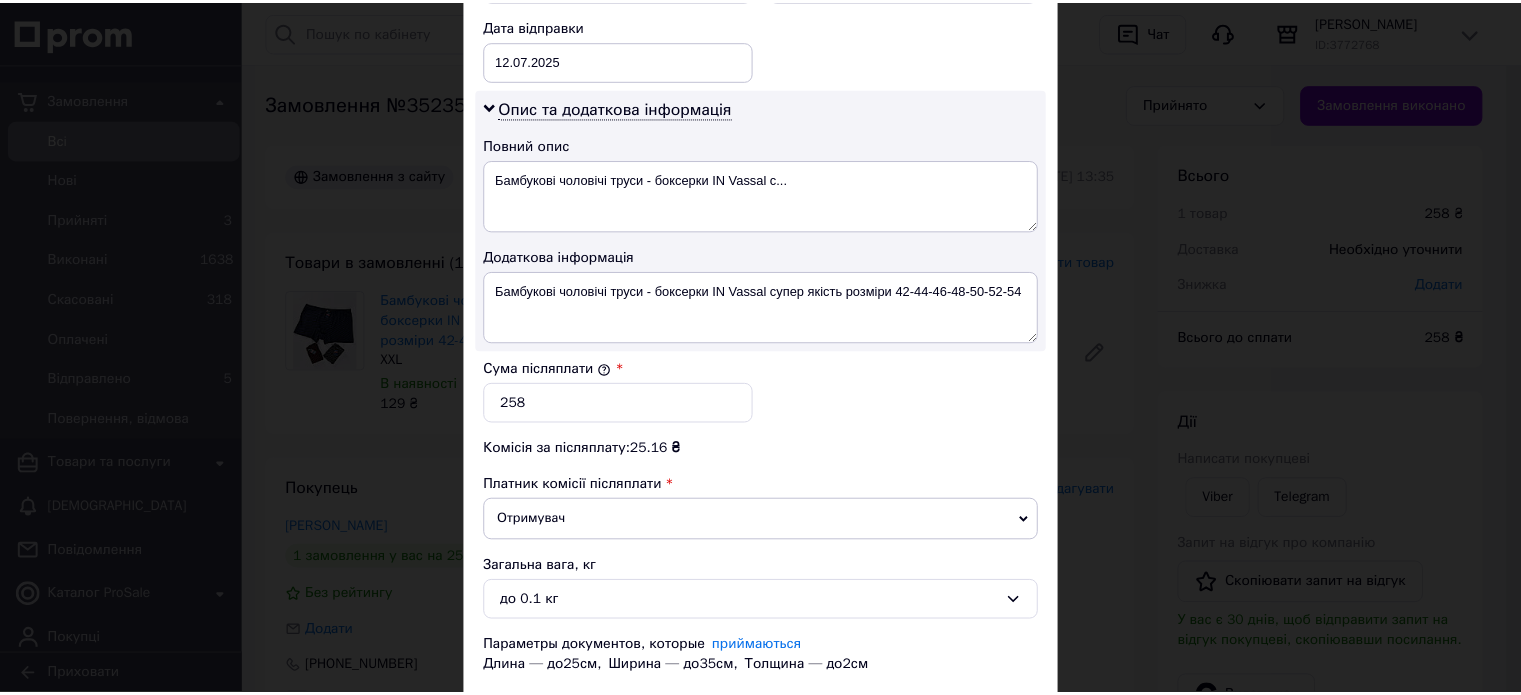scroll, scrollTop: 1088, scrollLeft: 0, axis: vertical 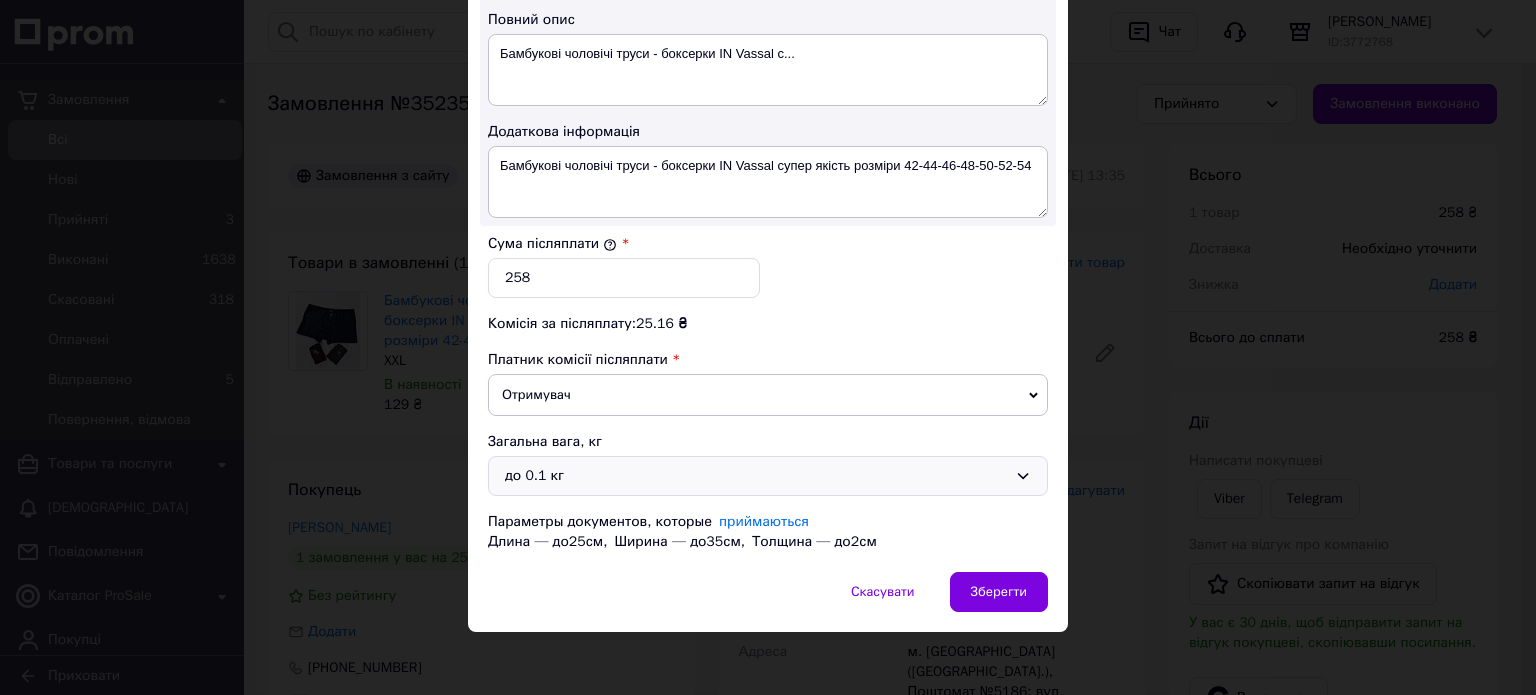 click on "до 0.1 кг" at bounding box center [756, 476] 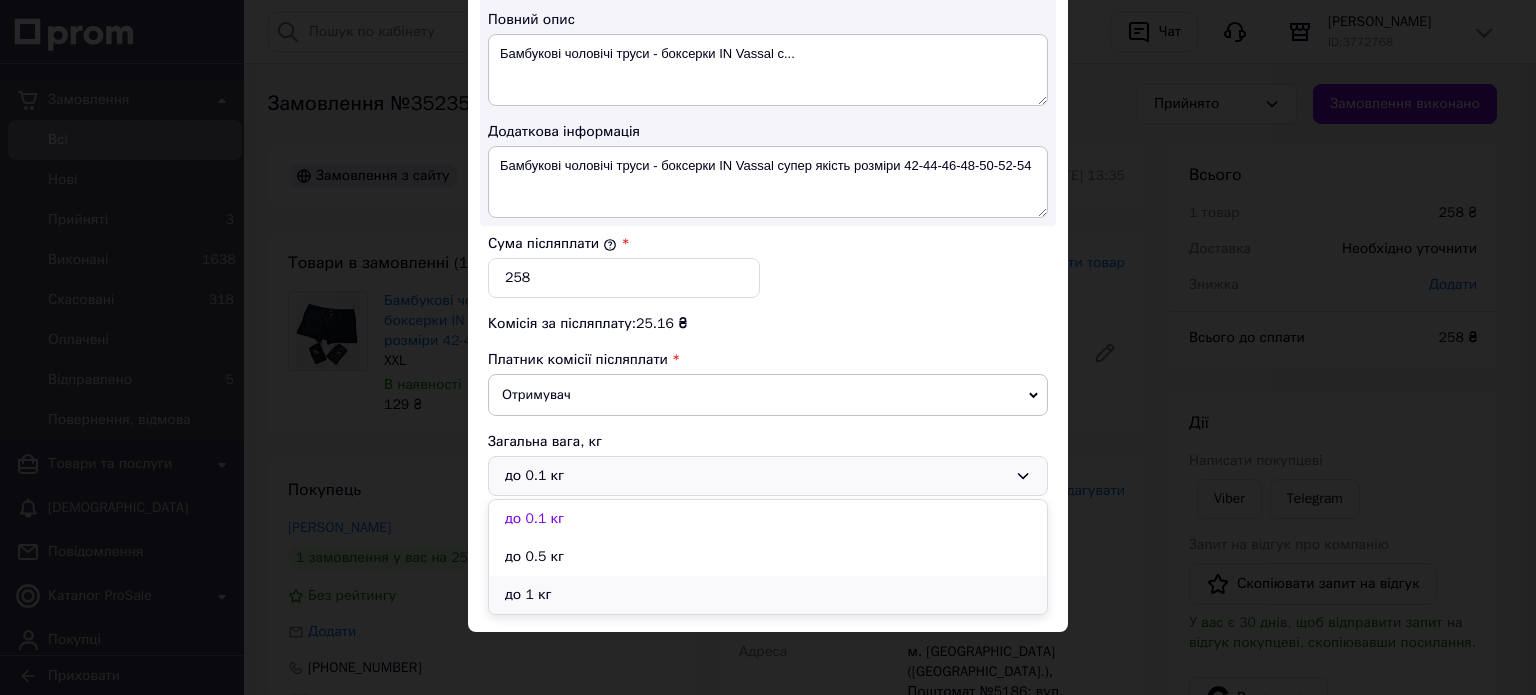 click on "до 1 кг" at bounding box center [768, 595] 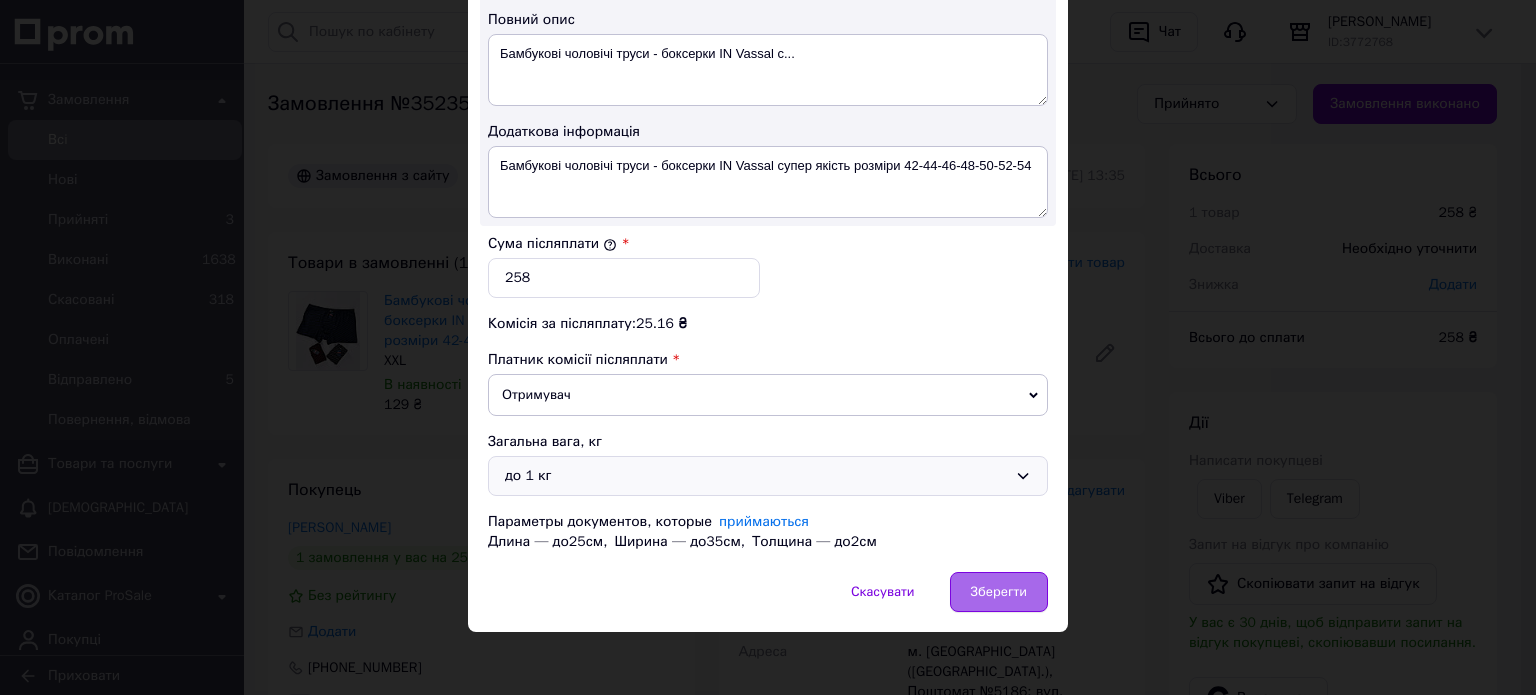 click on "Зберегти" at bounding box center (999, 592) 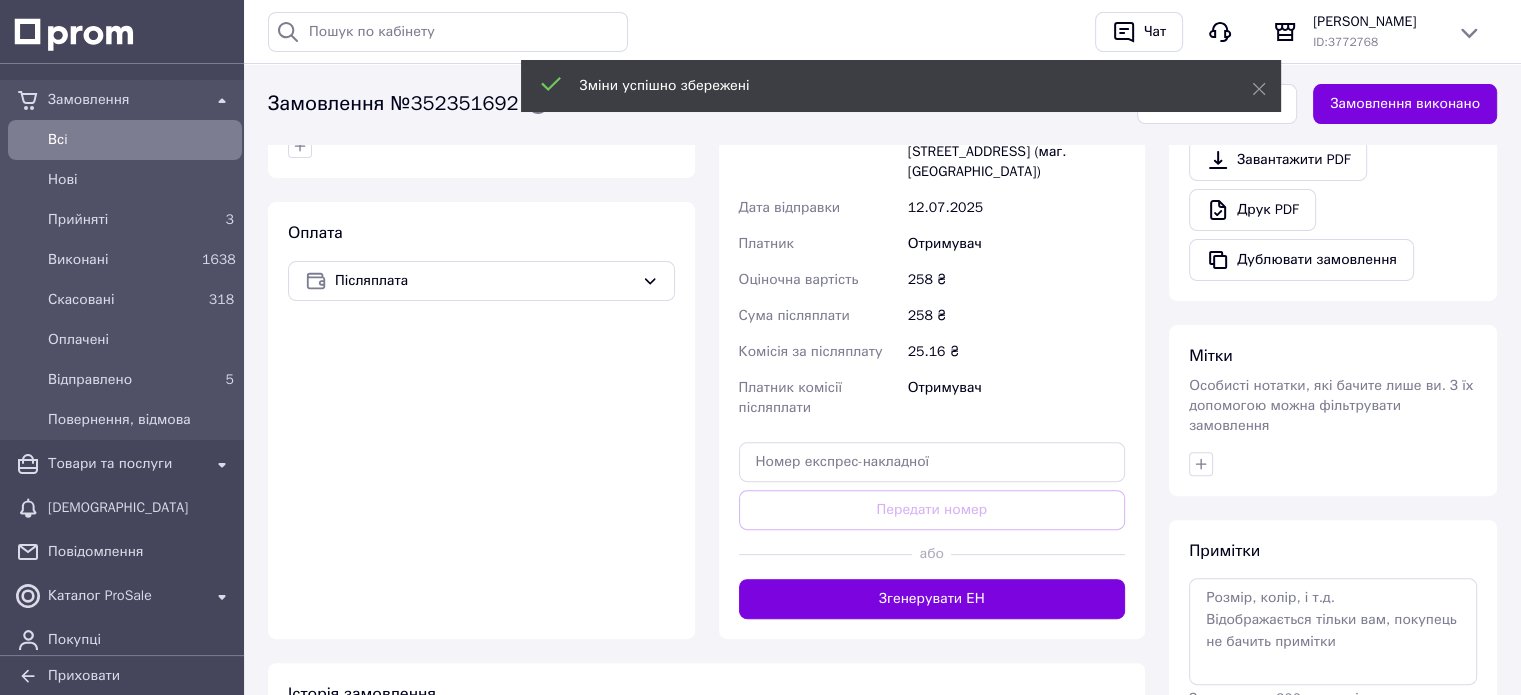 scroll, scrollTop: 580, scrollLeft: 0, axis: vertical 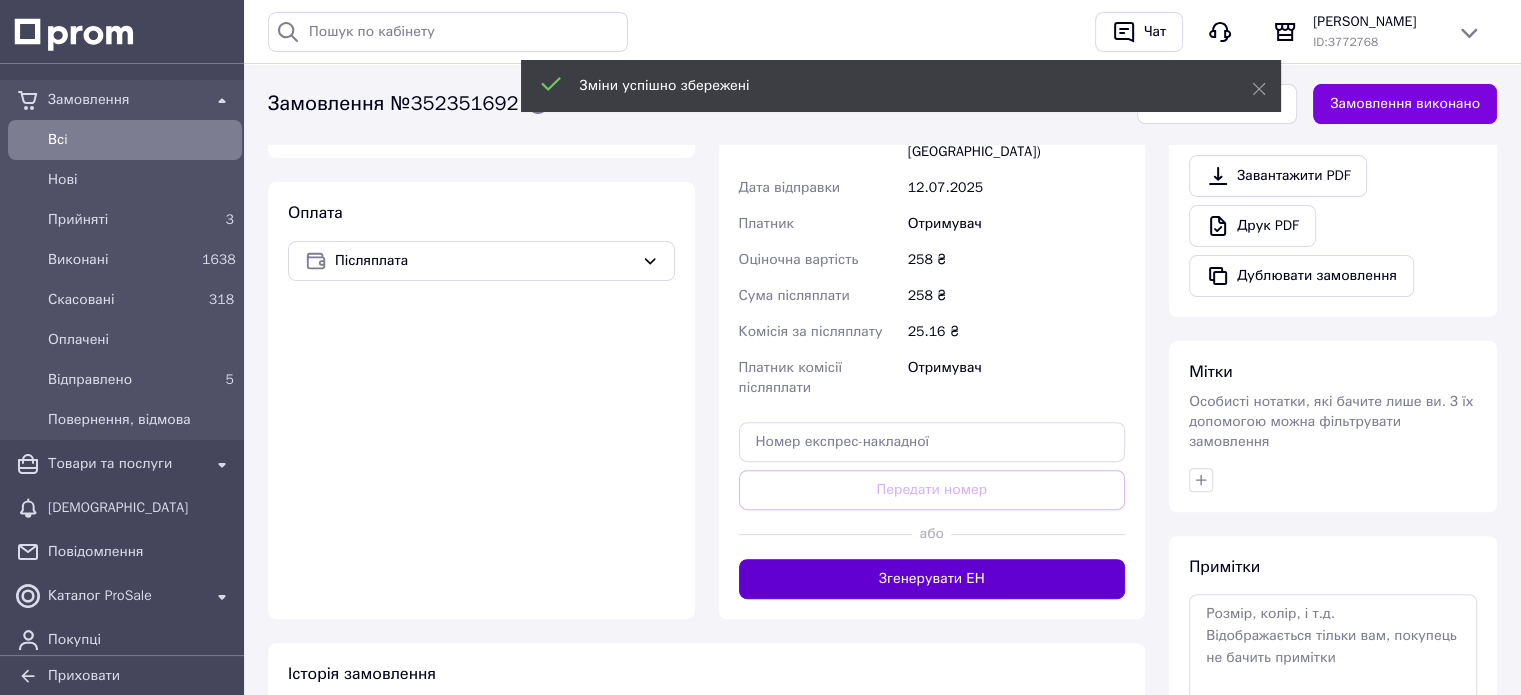 click on "Згенерувати ЕН" at bounding box center [932, 579] 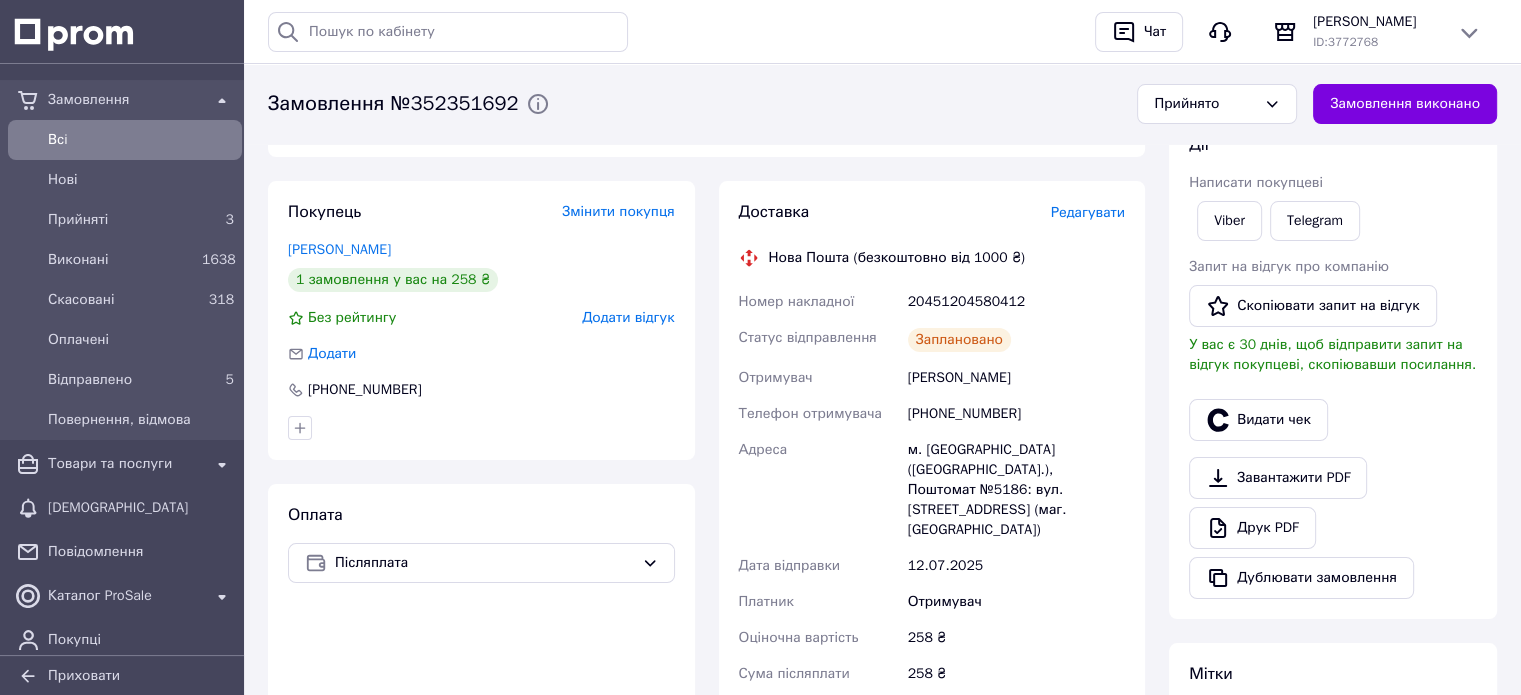 scroll, scrollTop: 268, scrollLeft: 0, axis: vertical 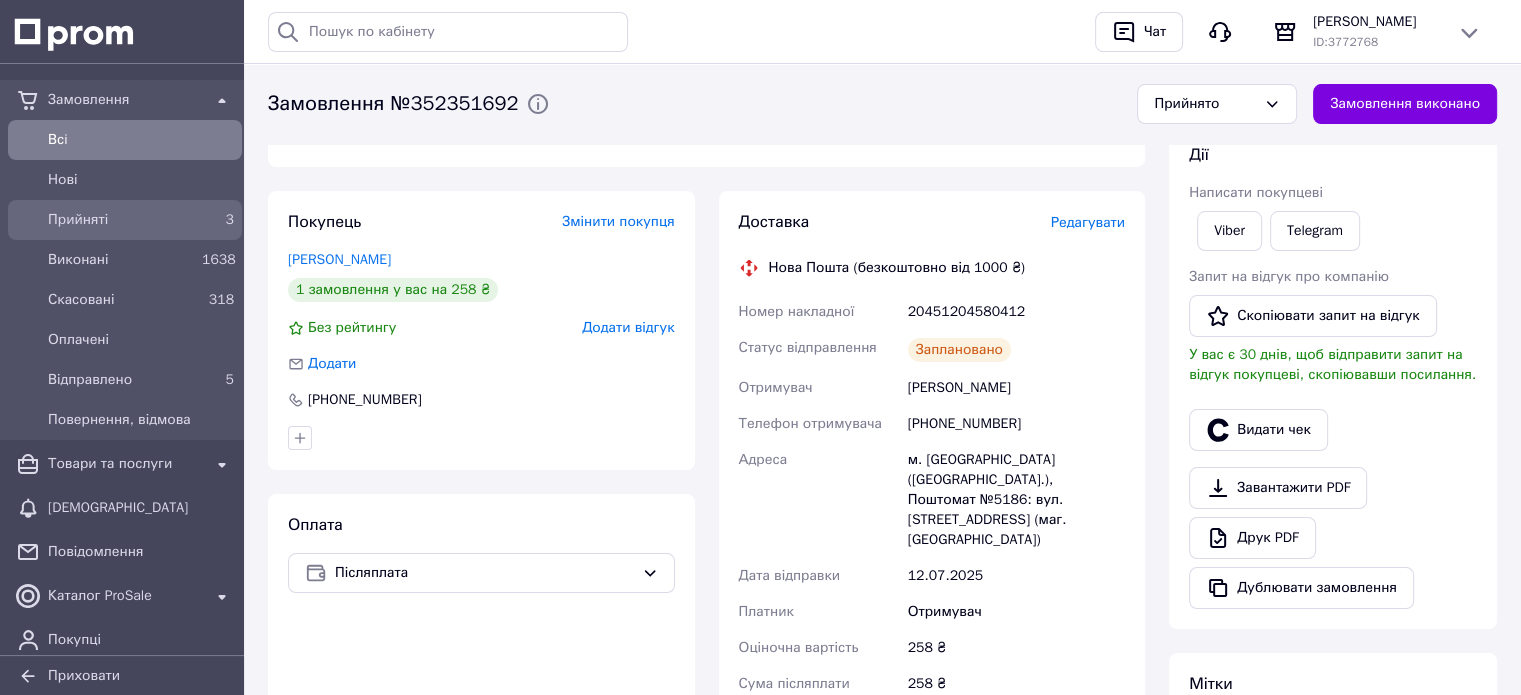 click on "Прийняті" at bounding box center (121, 220) 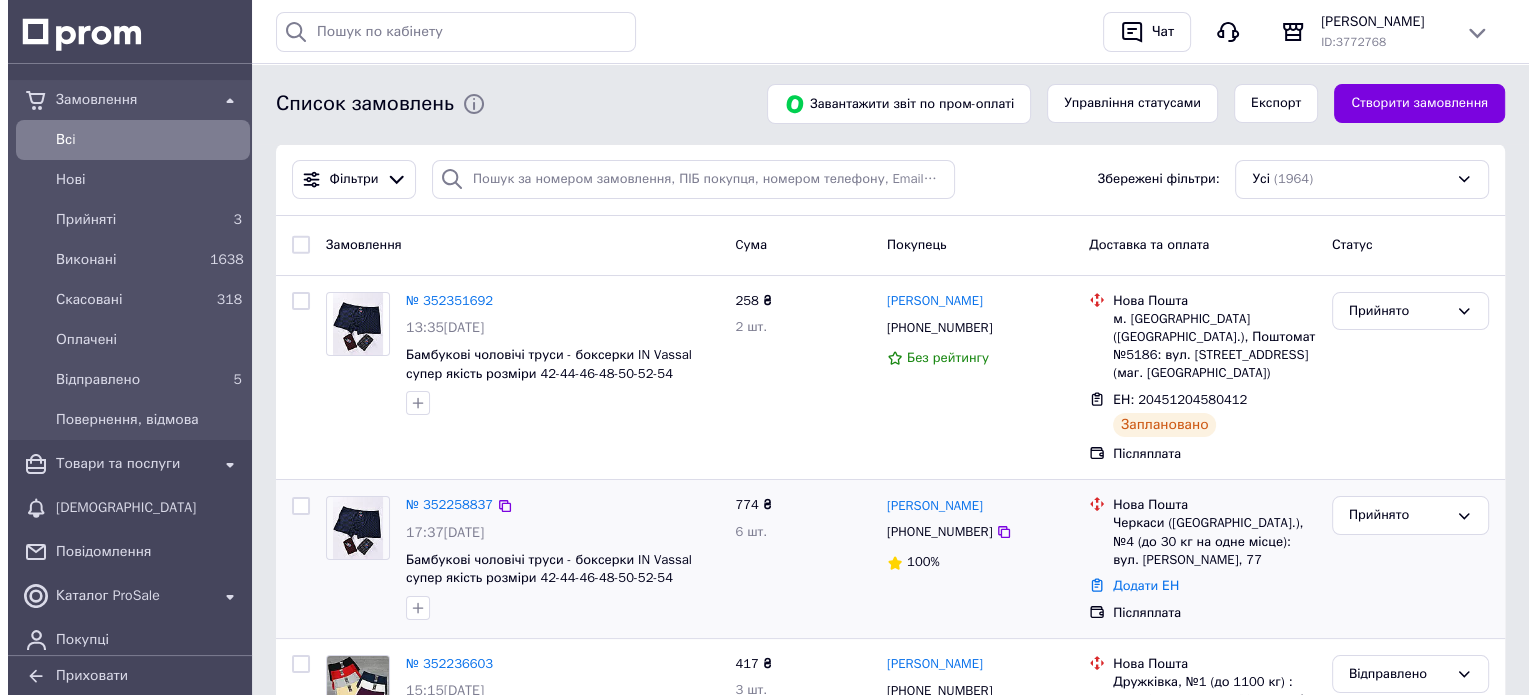 scroll, scrollTop: 80, scrollLeft: 0, axis: vertical 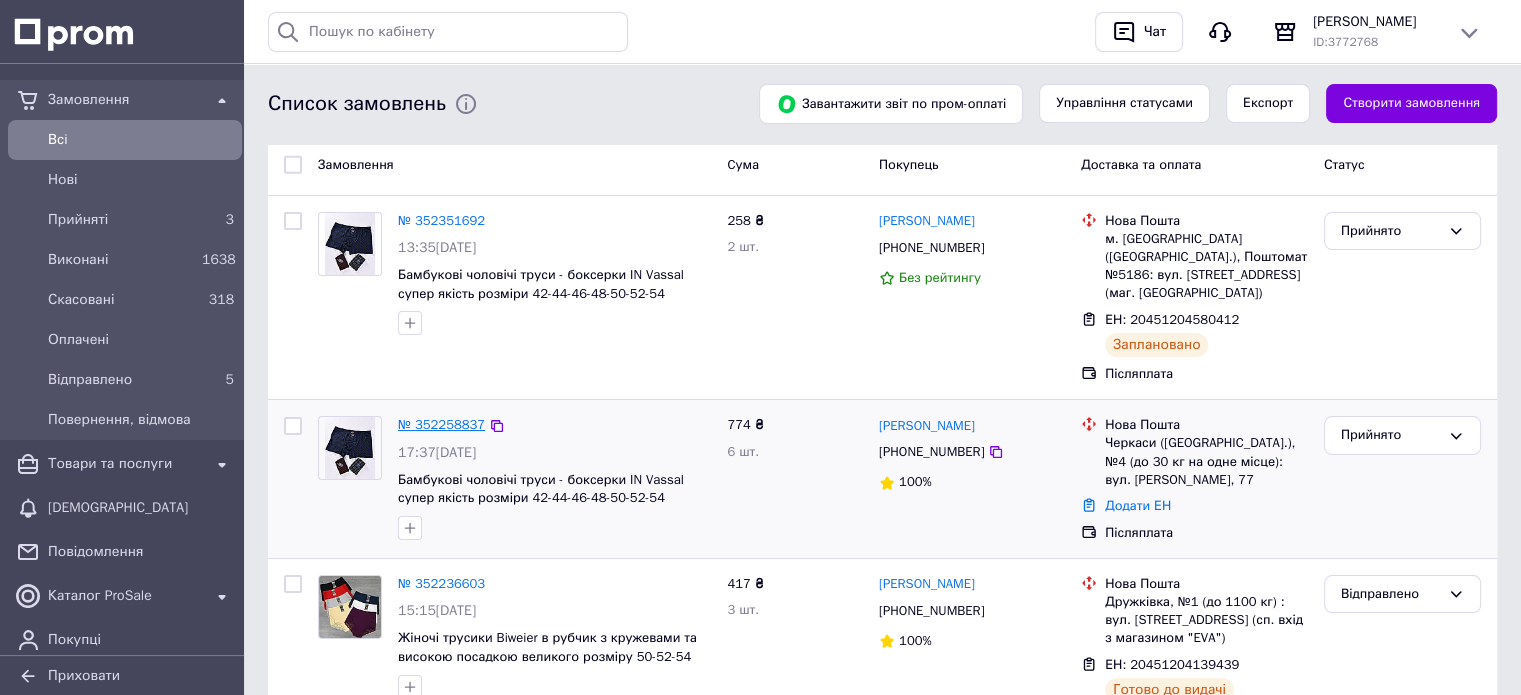 click on "№ 352258837" at bounding box center (441, 424) 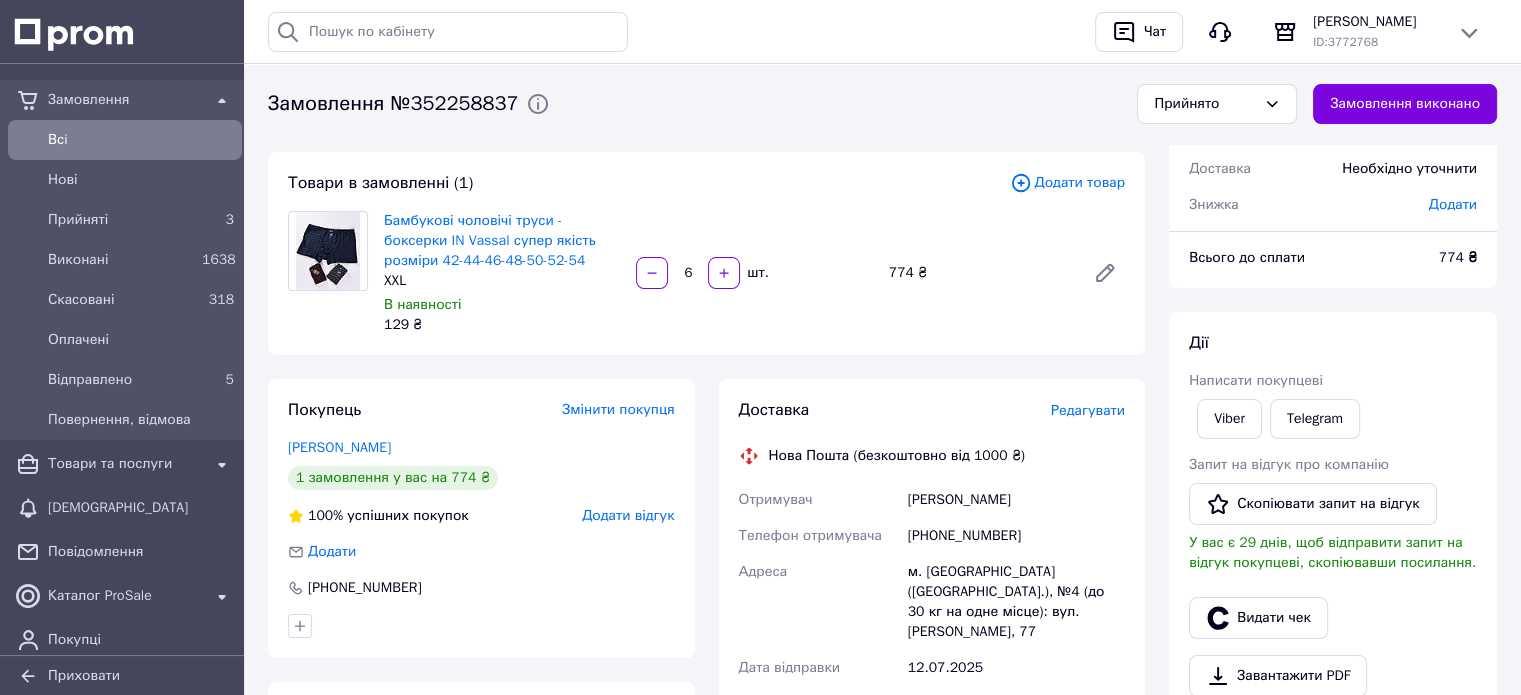 click on "Редагувати" at bounding box center [1088, 410] 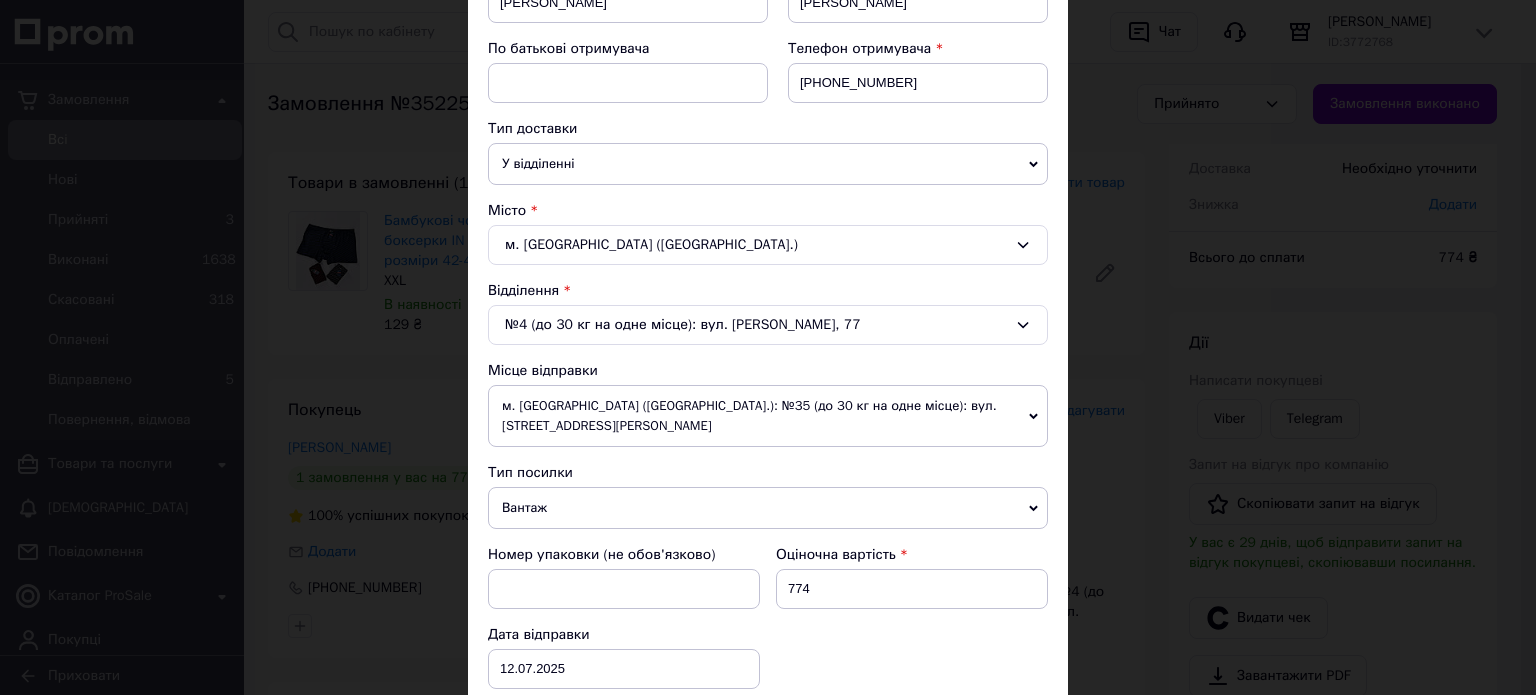 scroll, scrollTop: 355, scrollLeft: 0, axis: vertical 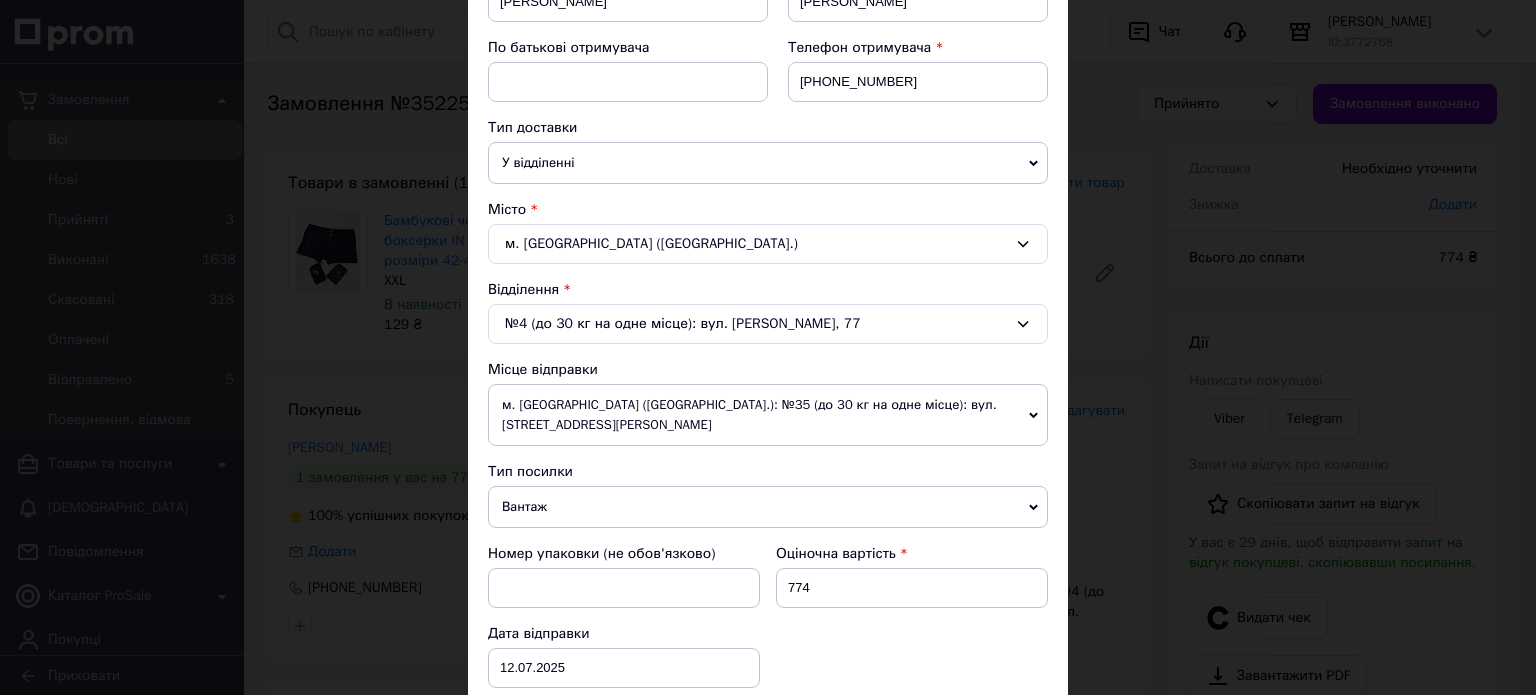 click on "Вантаж" at bounding box center (768, 507) 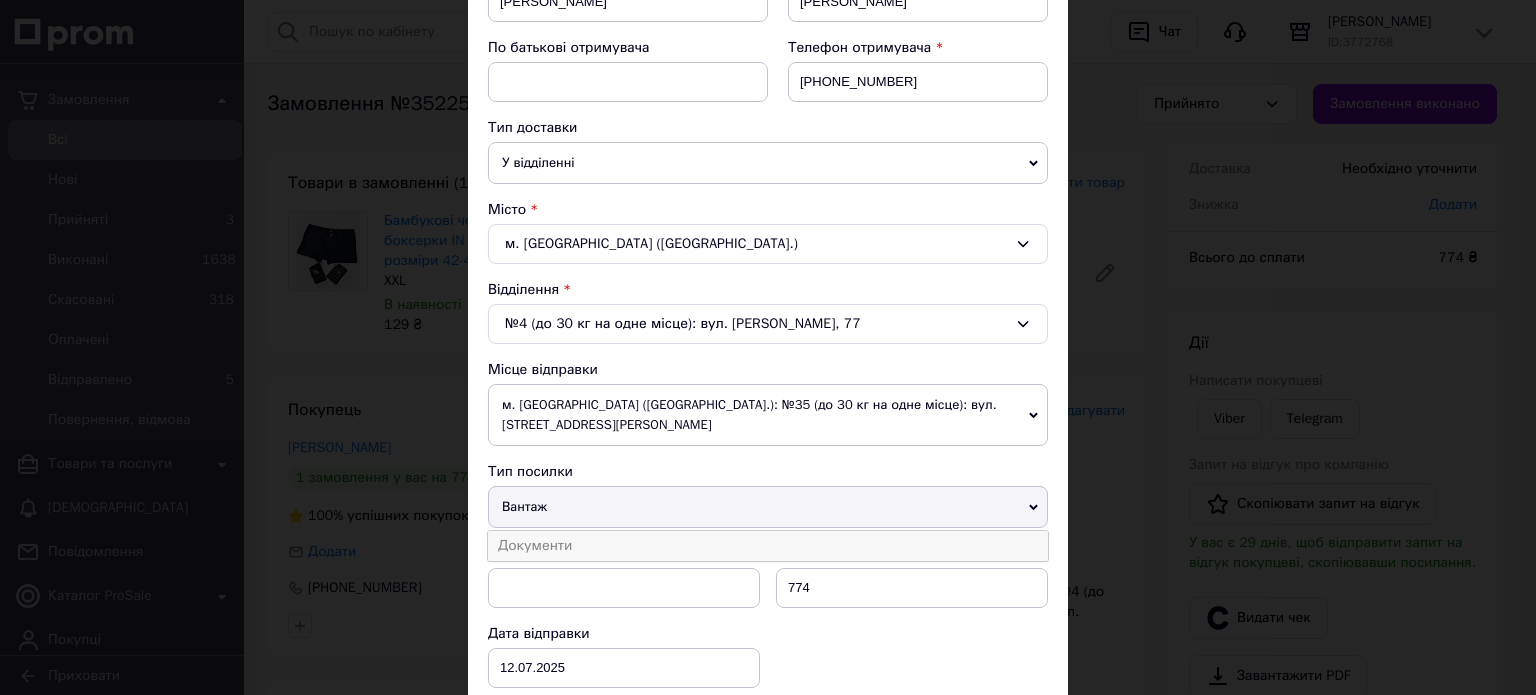 click on "Документи" at bounding box center (768, 546) 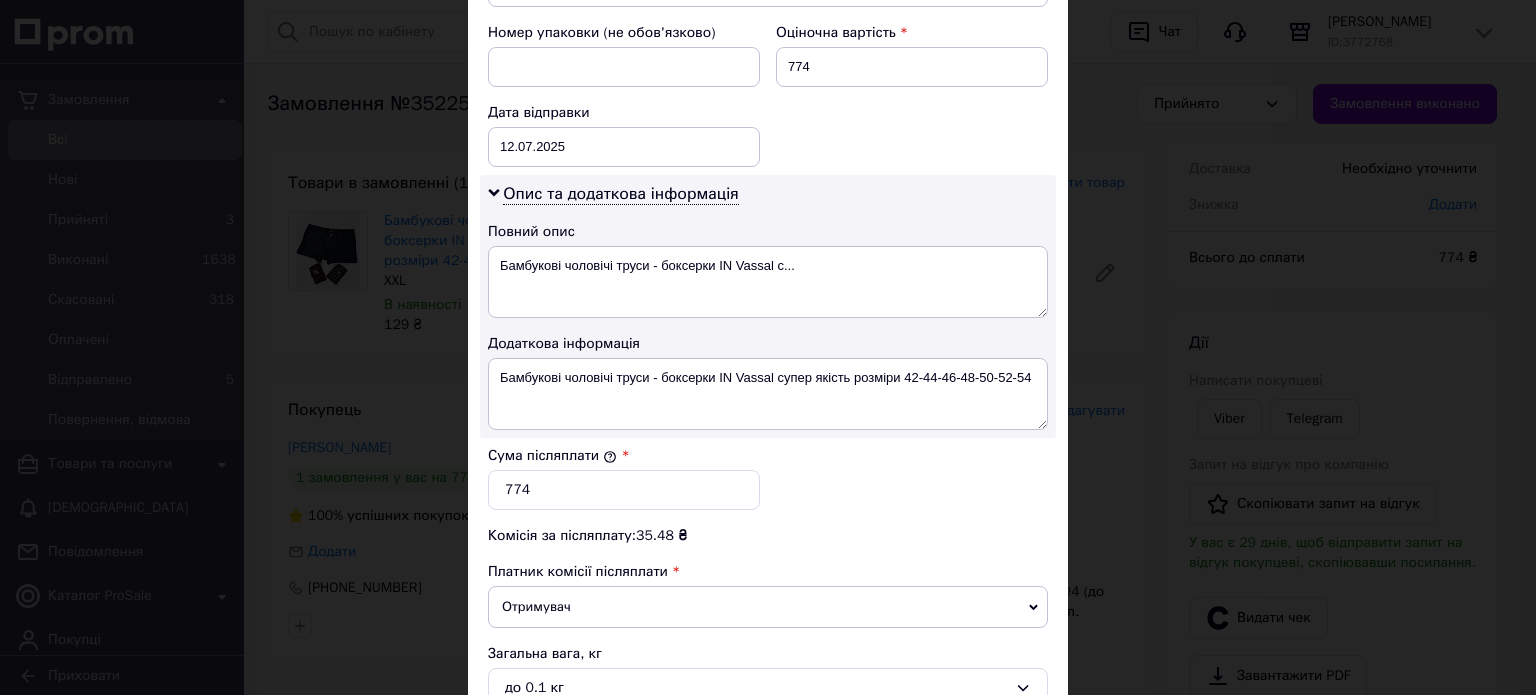 scroll, scrollTop: 1028, scrollLeft: 0, axis: vertical 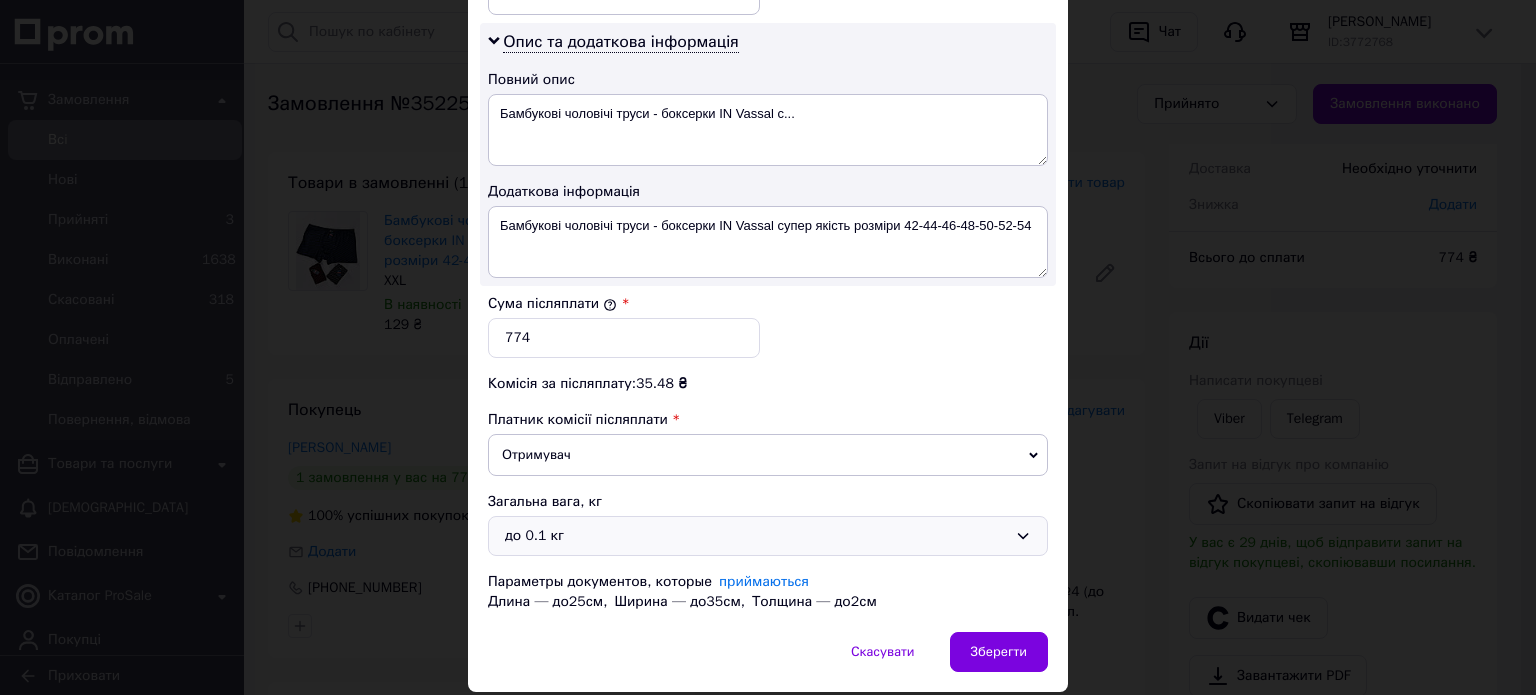 click on "до 0.1 кг" at bounding box center (756, 536) 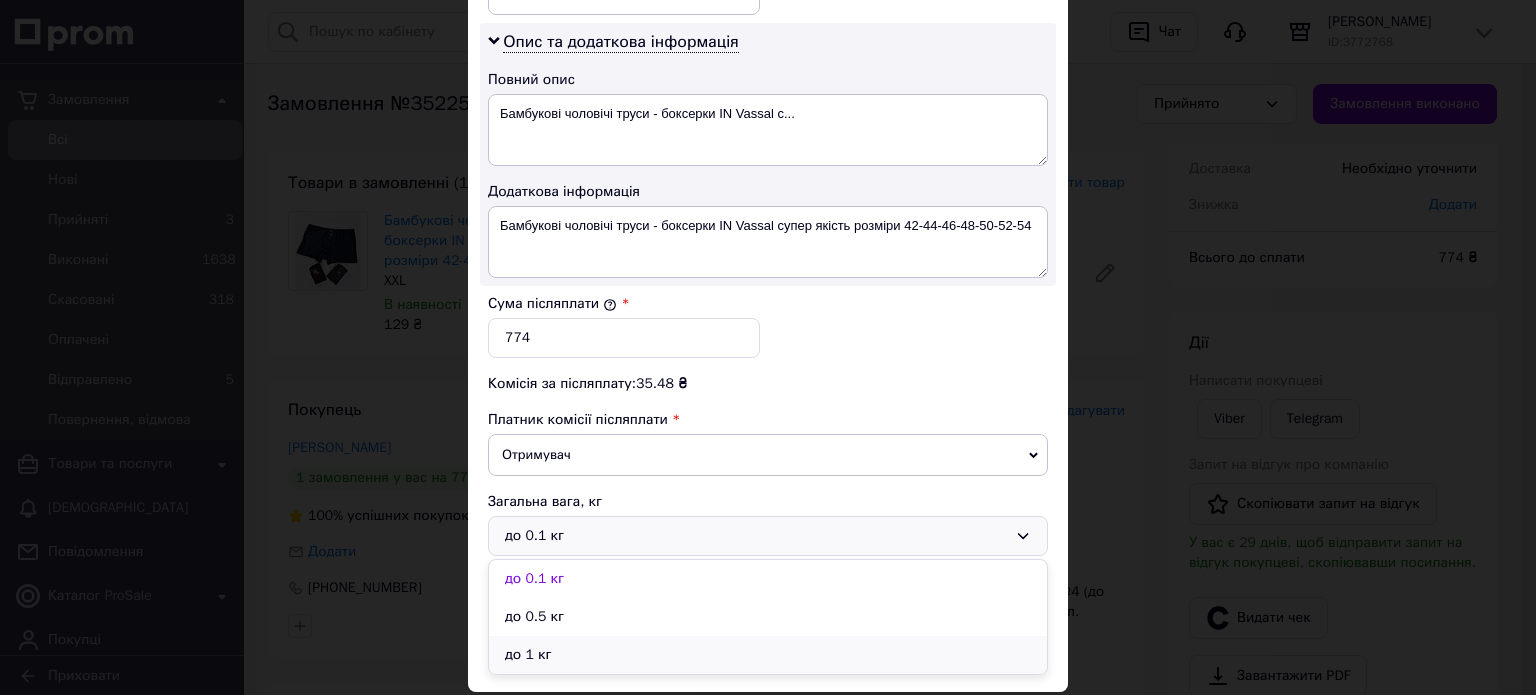 click on "до 1 кг" at bounding box center (768, 655) 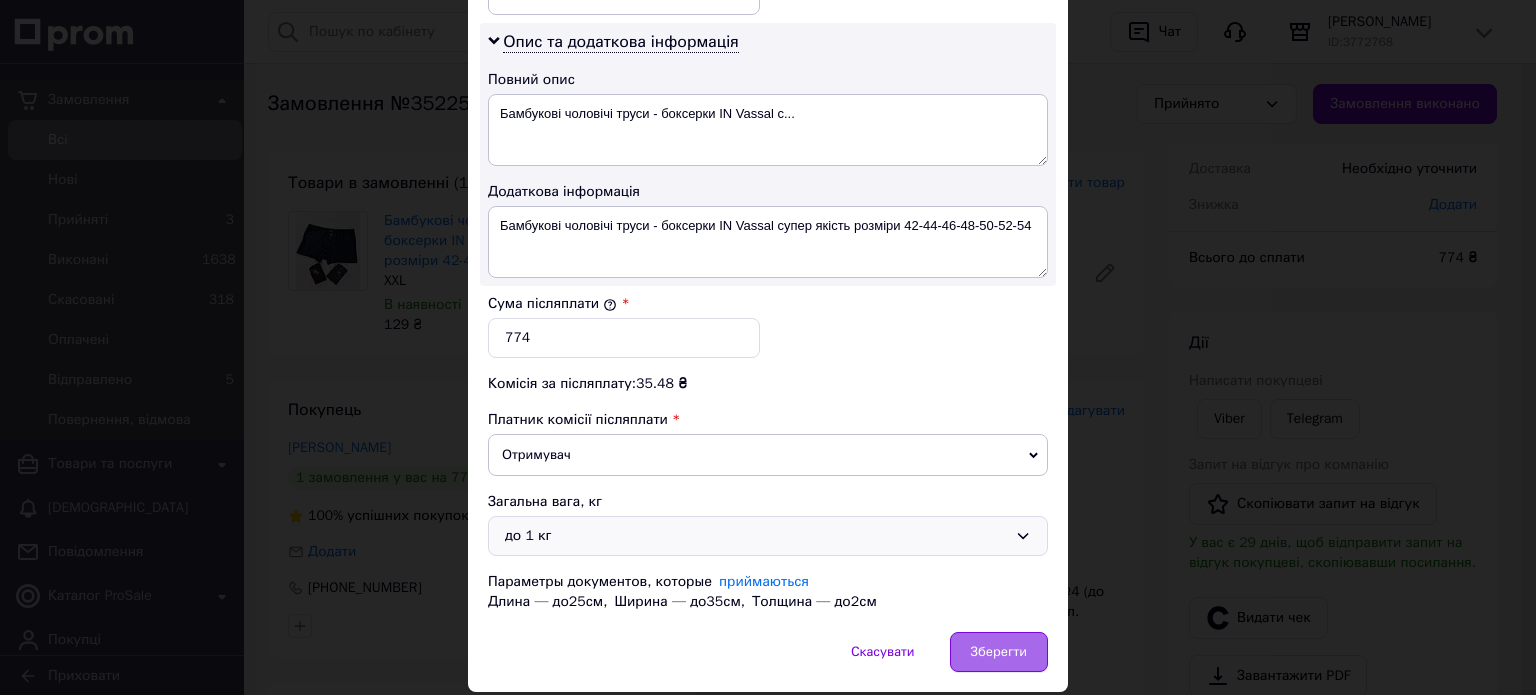 click on "Зберегти" at bounding box center [999, 652] 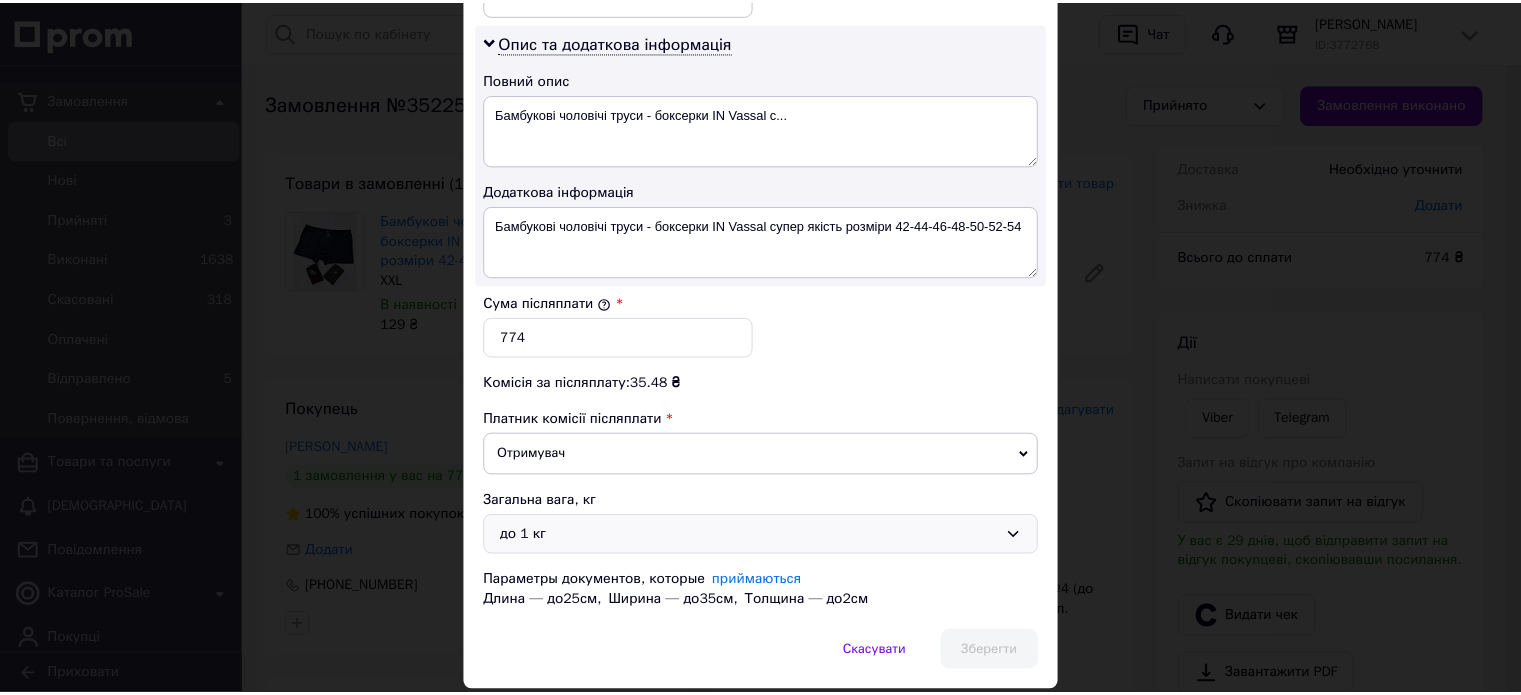 scroll, scrollTop: 1088, scrollLeft: 0, axis: vertical 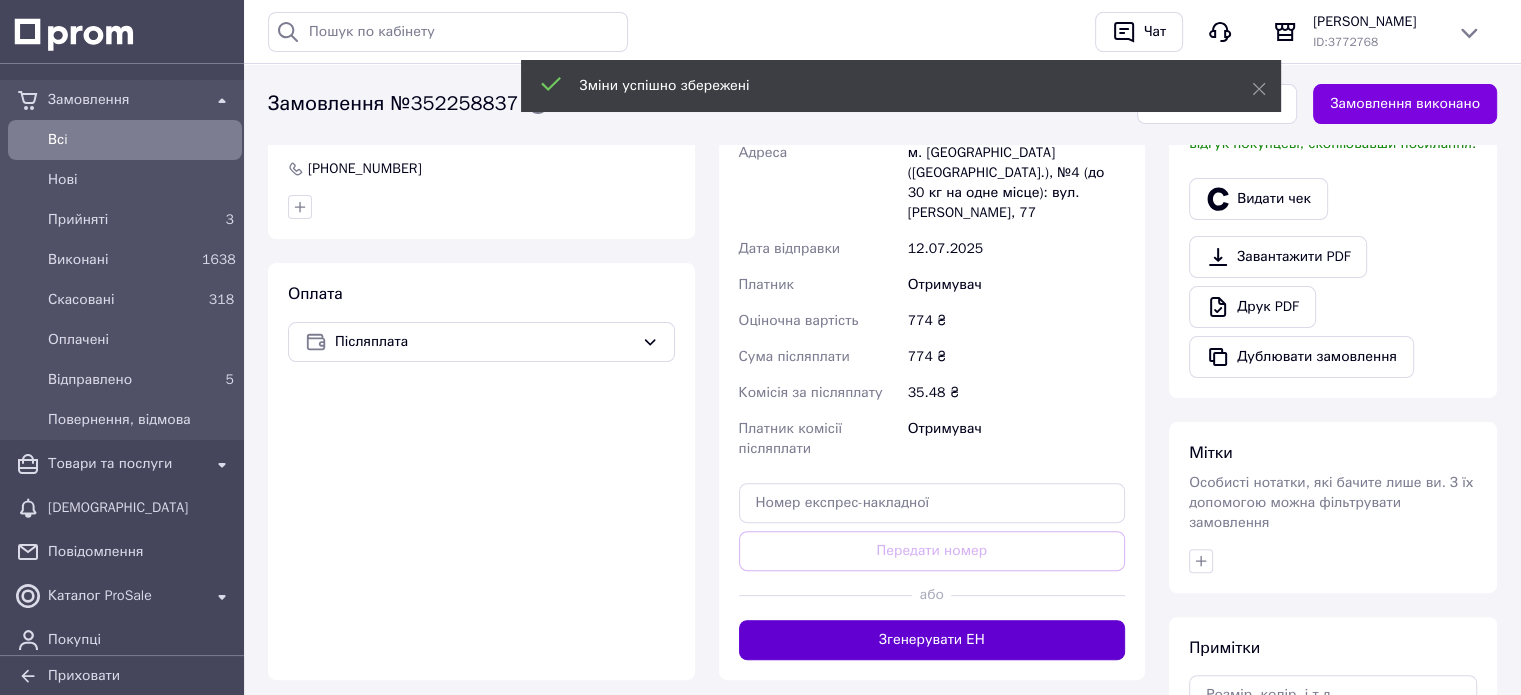 click on "Згенерувати ЕН" at bounding box center (932, 640) 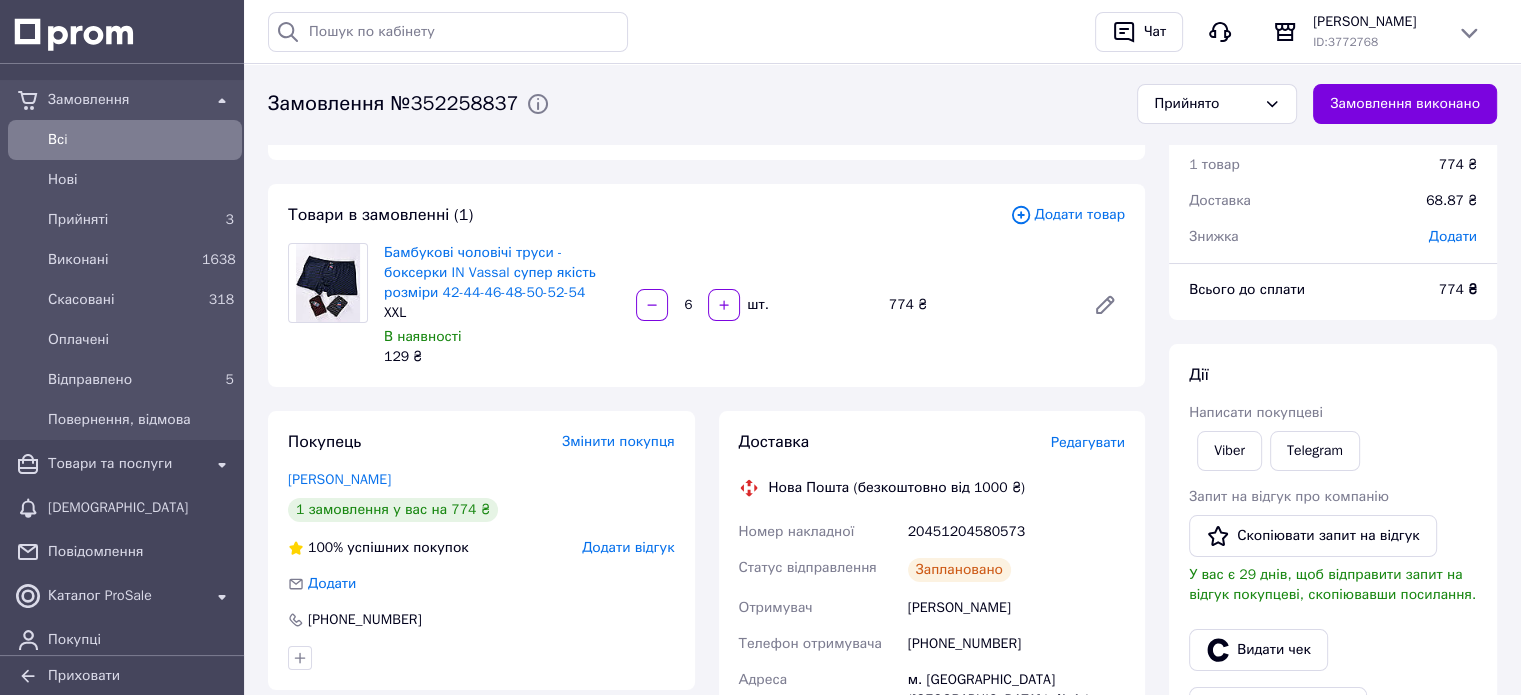 scroll, scrollTop: 47, scrollLeft: 0, axis: vertical 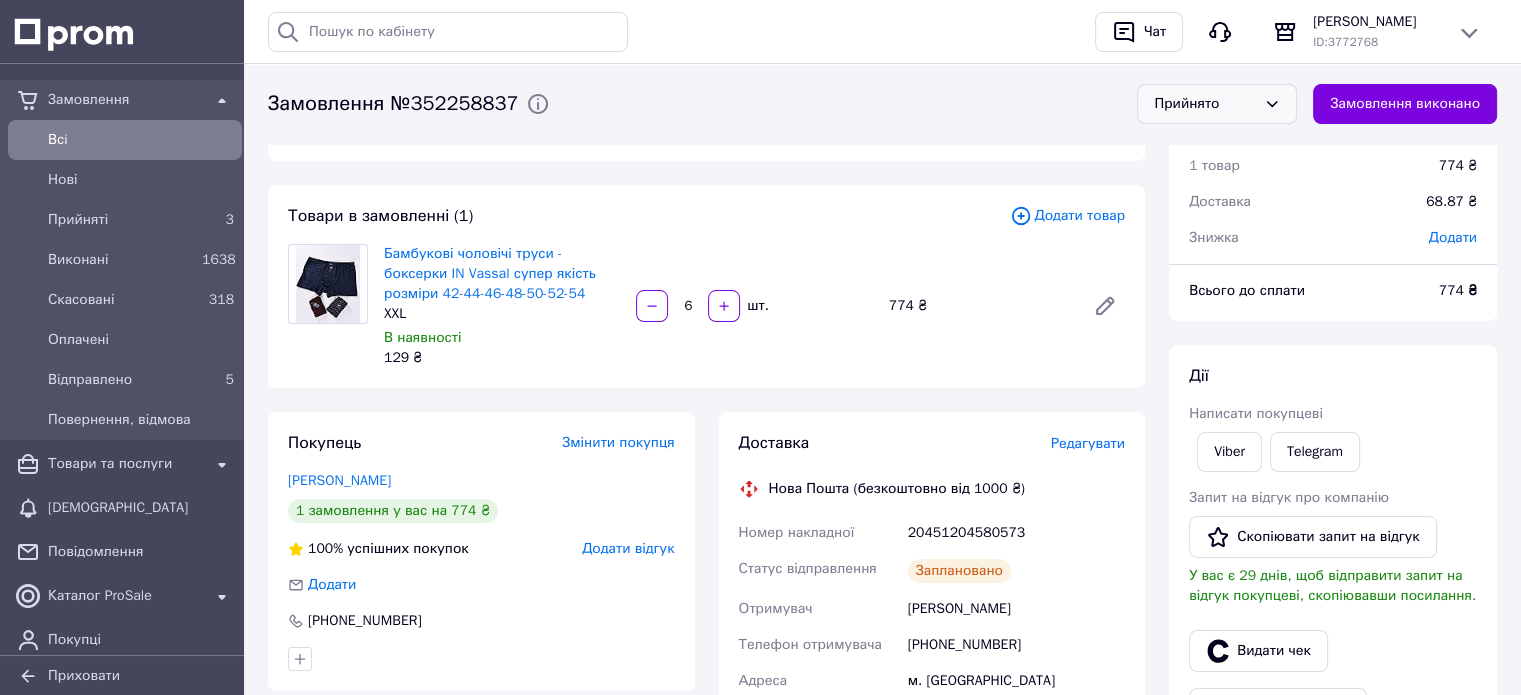 click 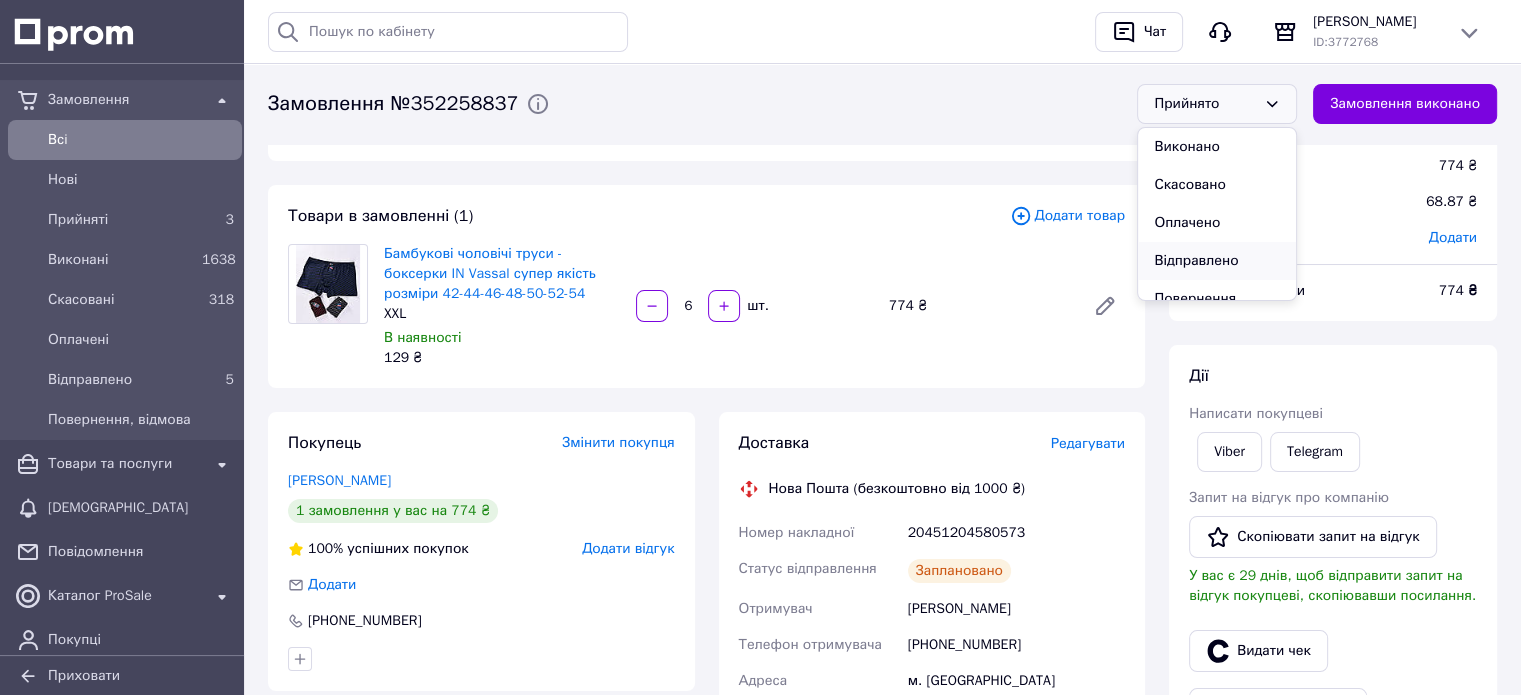 click on "Відправлено" at bounding box center [1217, 261] 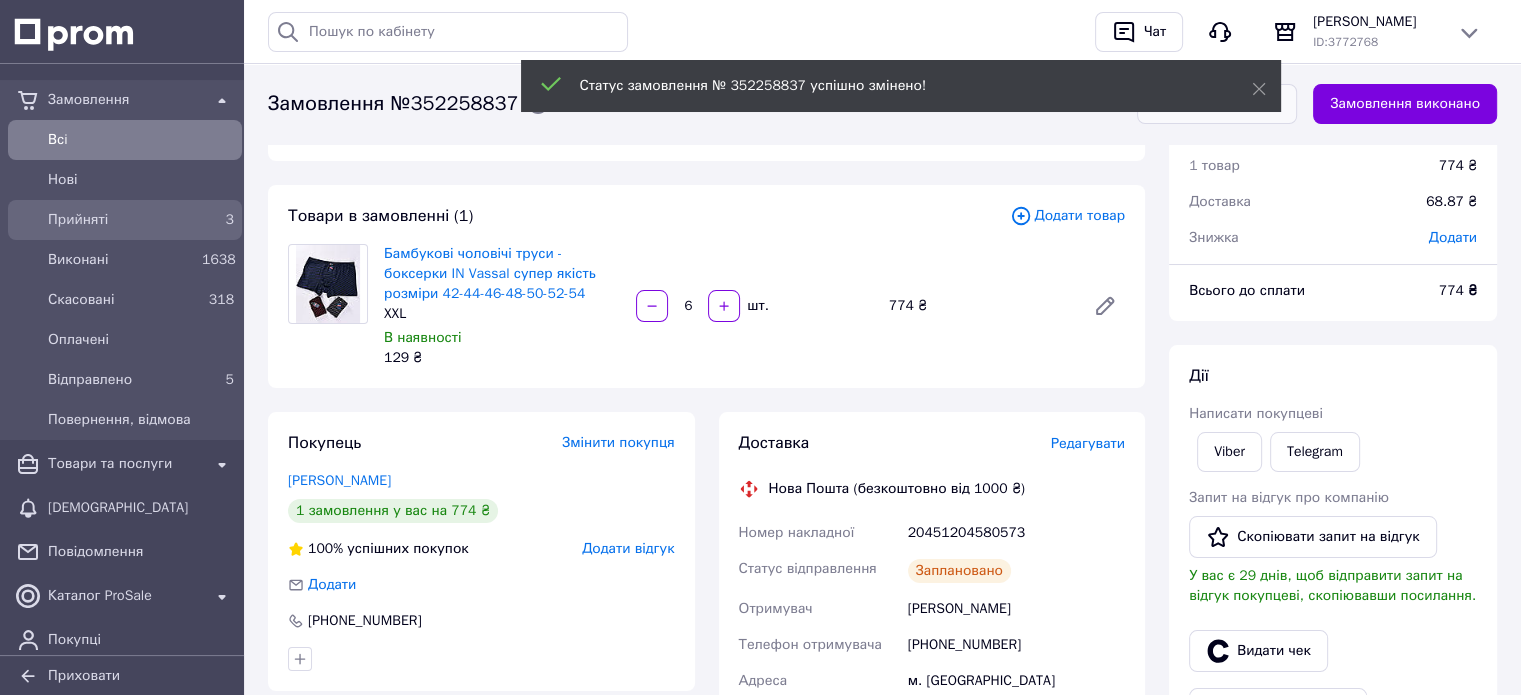 click on "Прийняті" at bounding box center (121, 220) 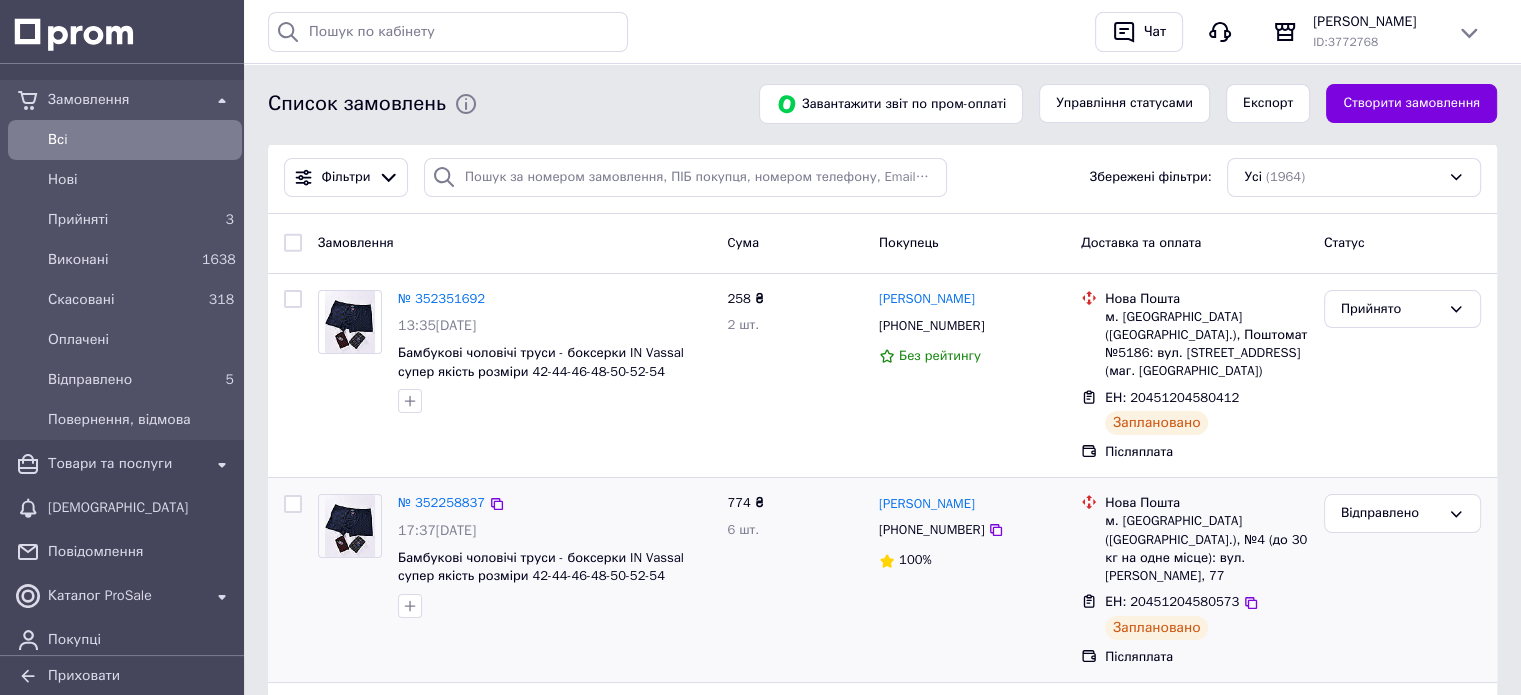 scroll, scrollTop: 0, scrollLeft: 0, axis: both 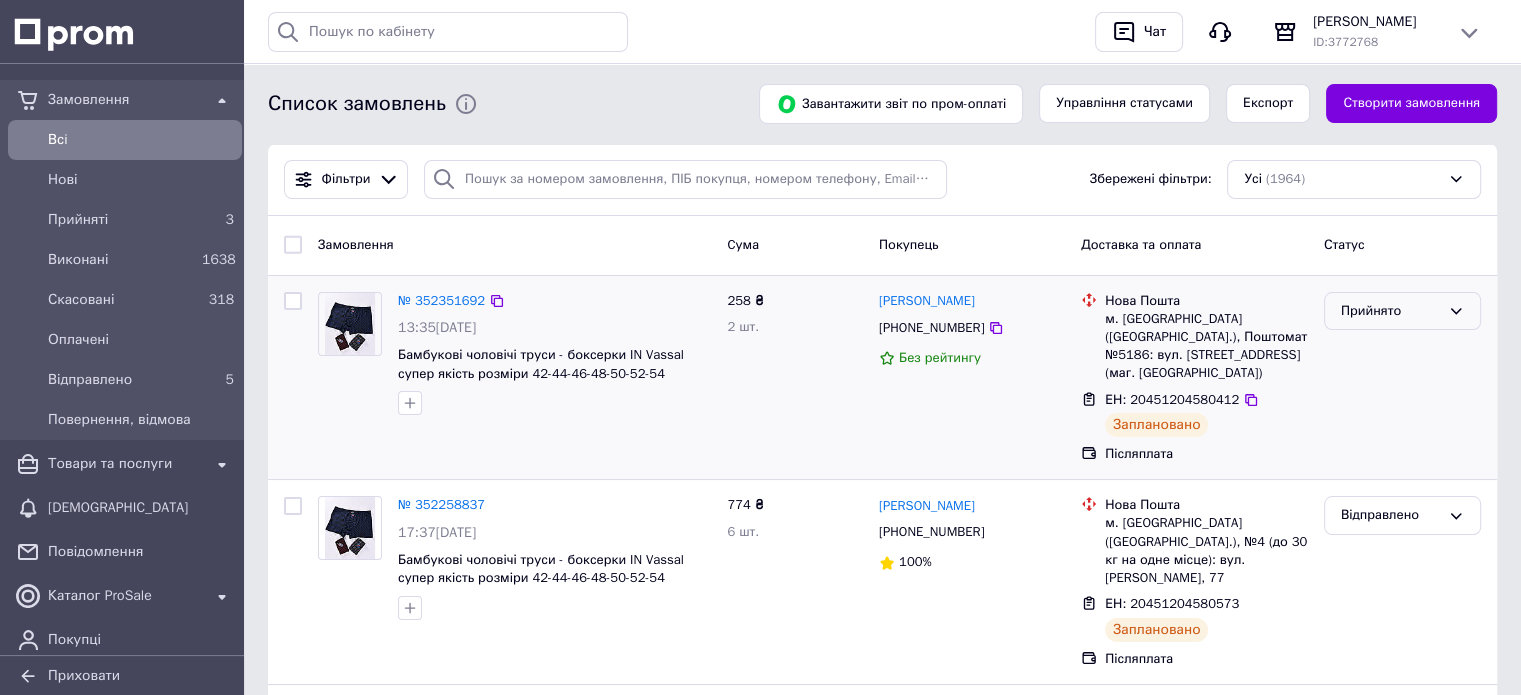 click on "Прийнято" at bounding box center [1390, 311] 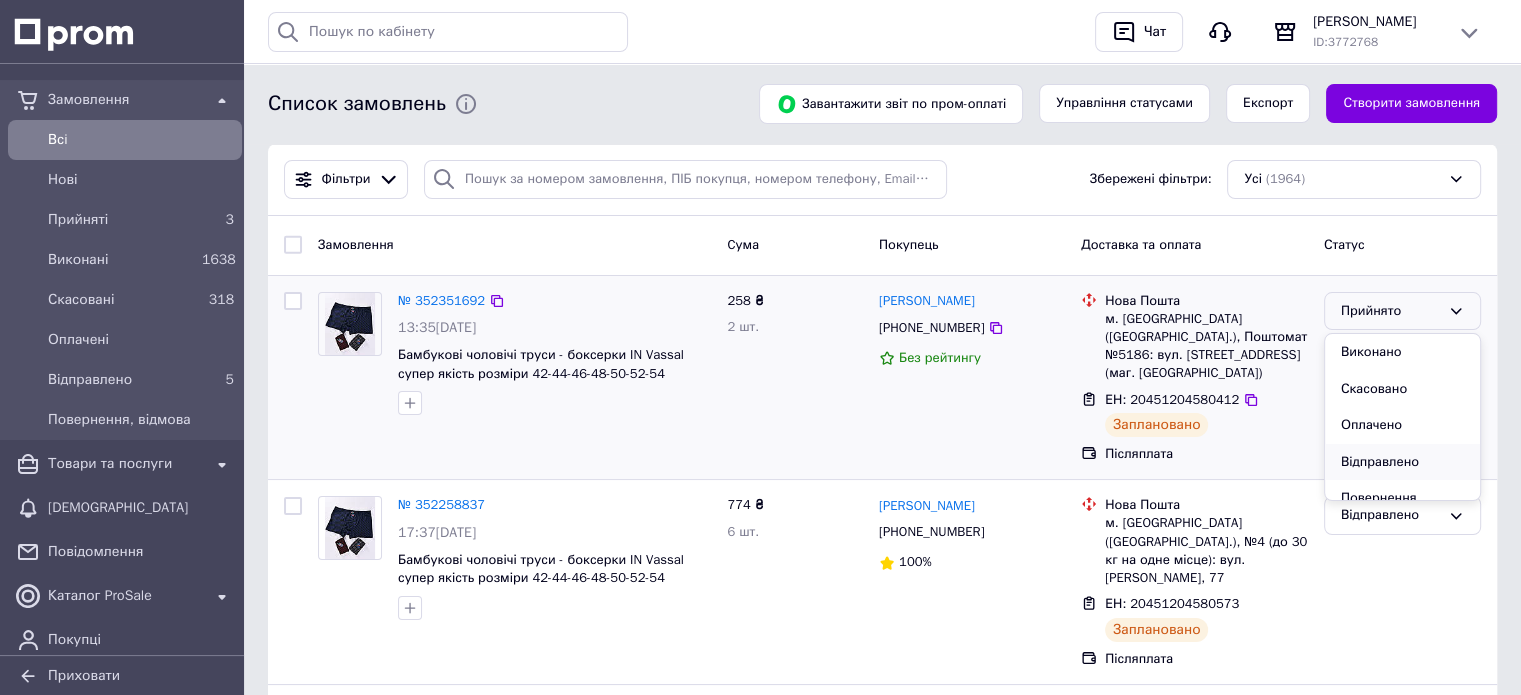 click on "Відправлено" at bounding box center [1402, 462] 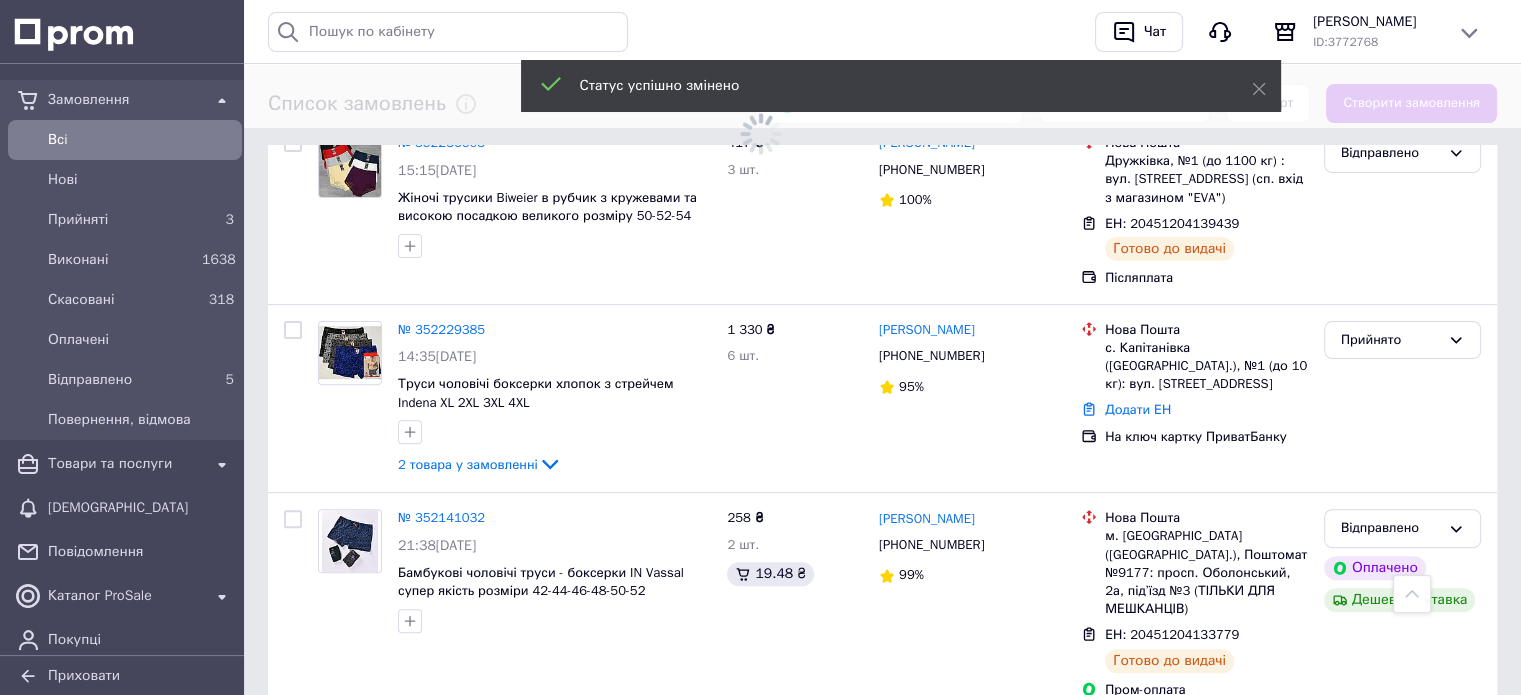 scroll, scrollTop: 566, scrollLeft: 0, axis: vertical 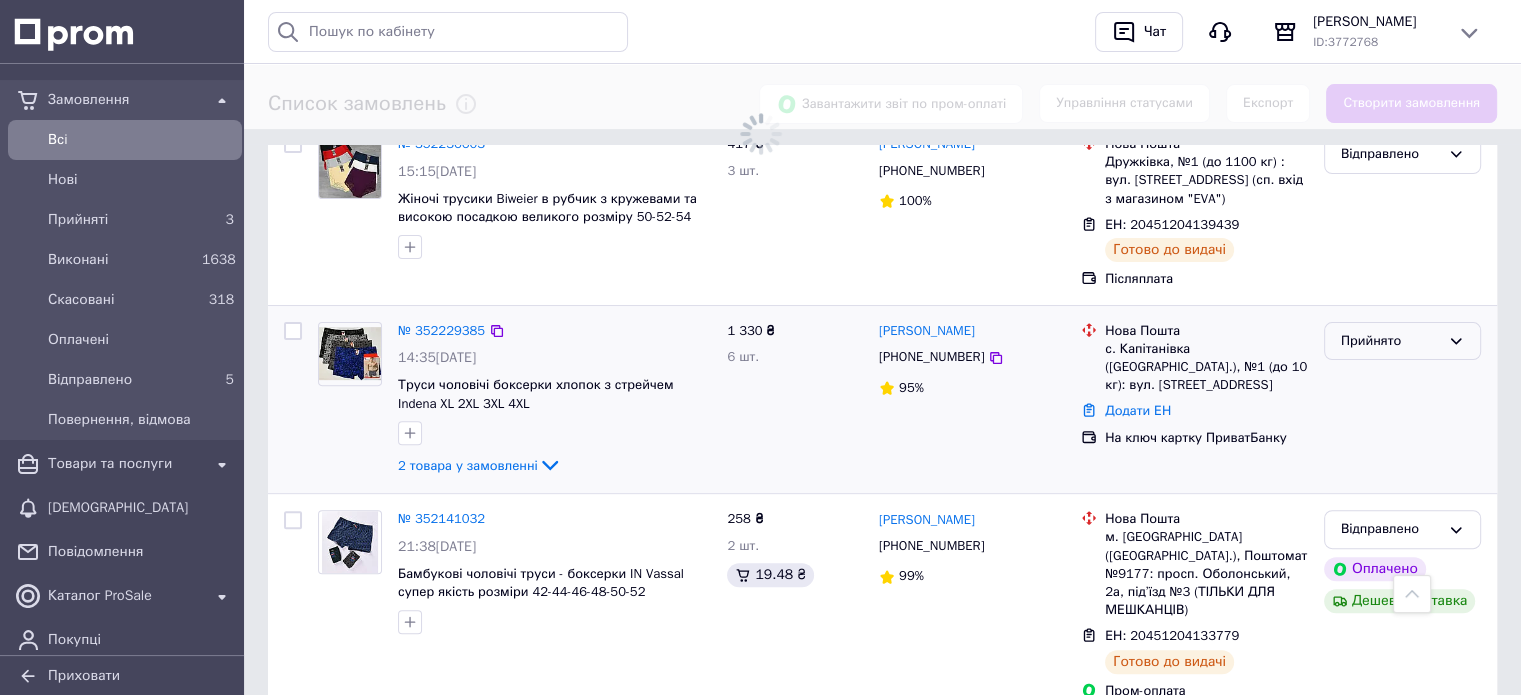 click on "Прийнято" at bounding box center (1390, 341) 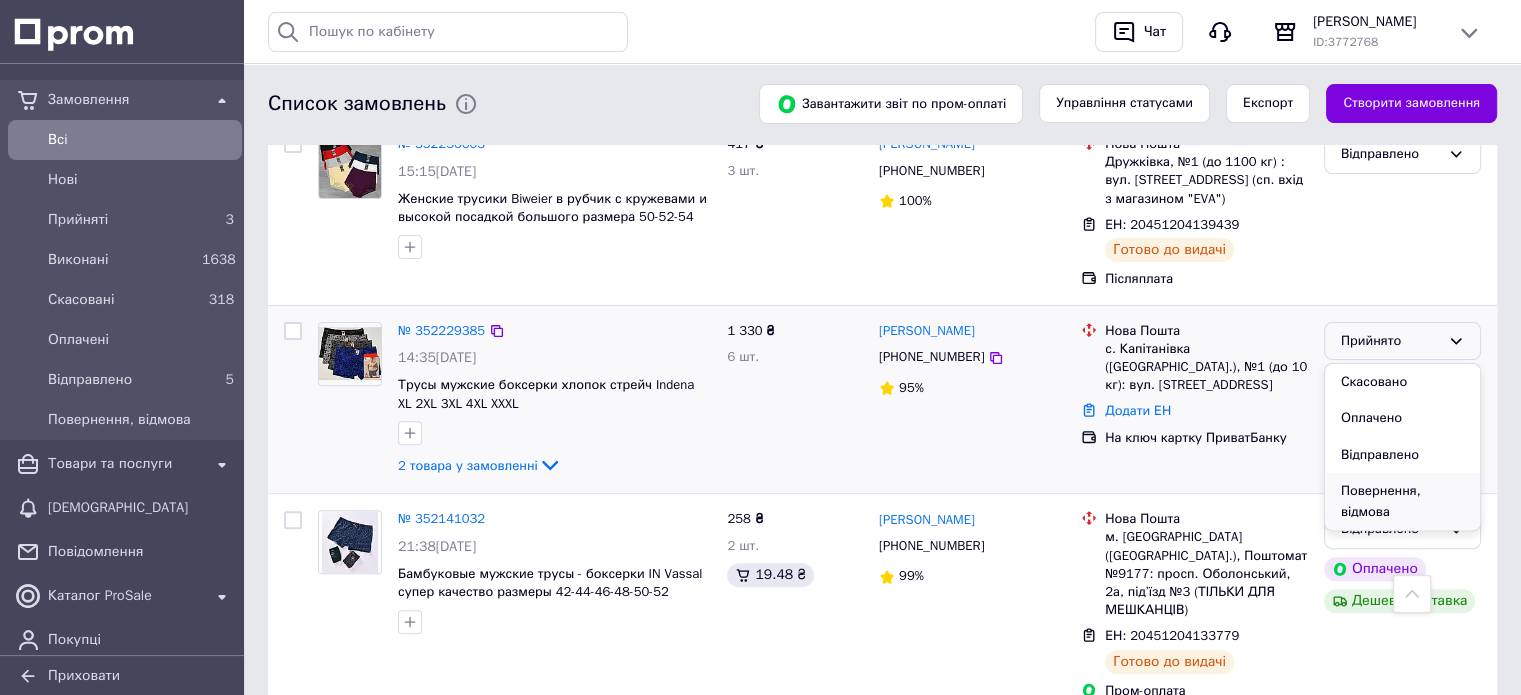 scroll, scrollTop: 0, scrollLeft: 0, axis: both 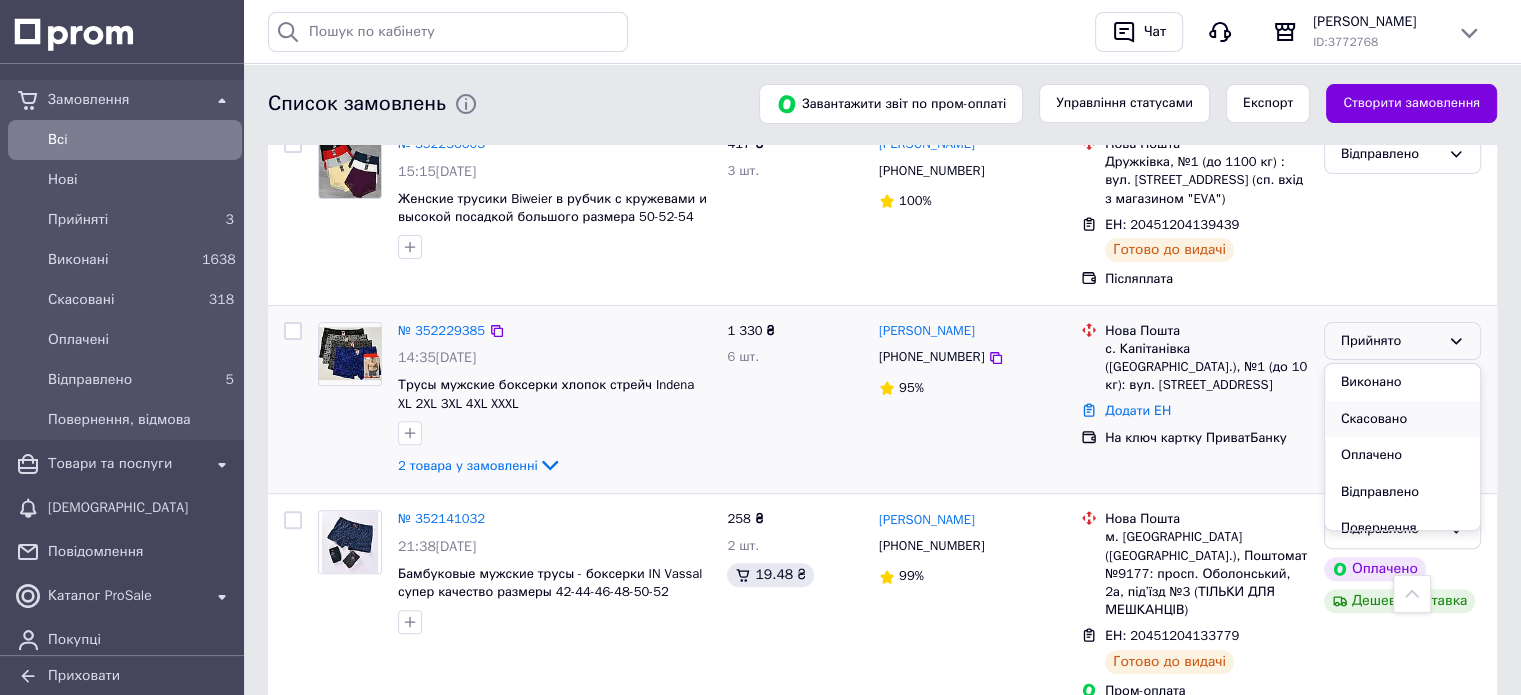 click on "Скасовано" at bounding box center (1402, 419) 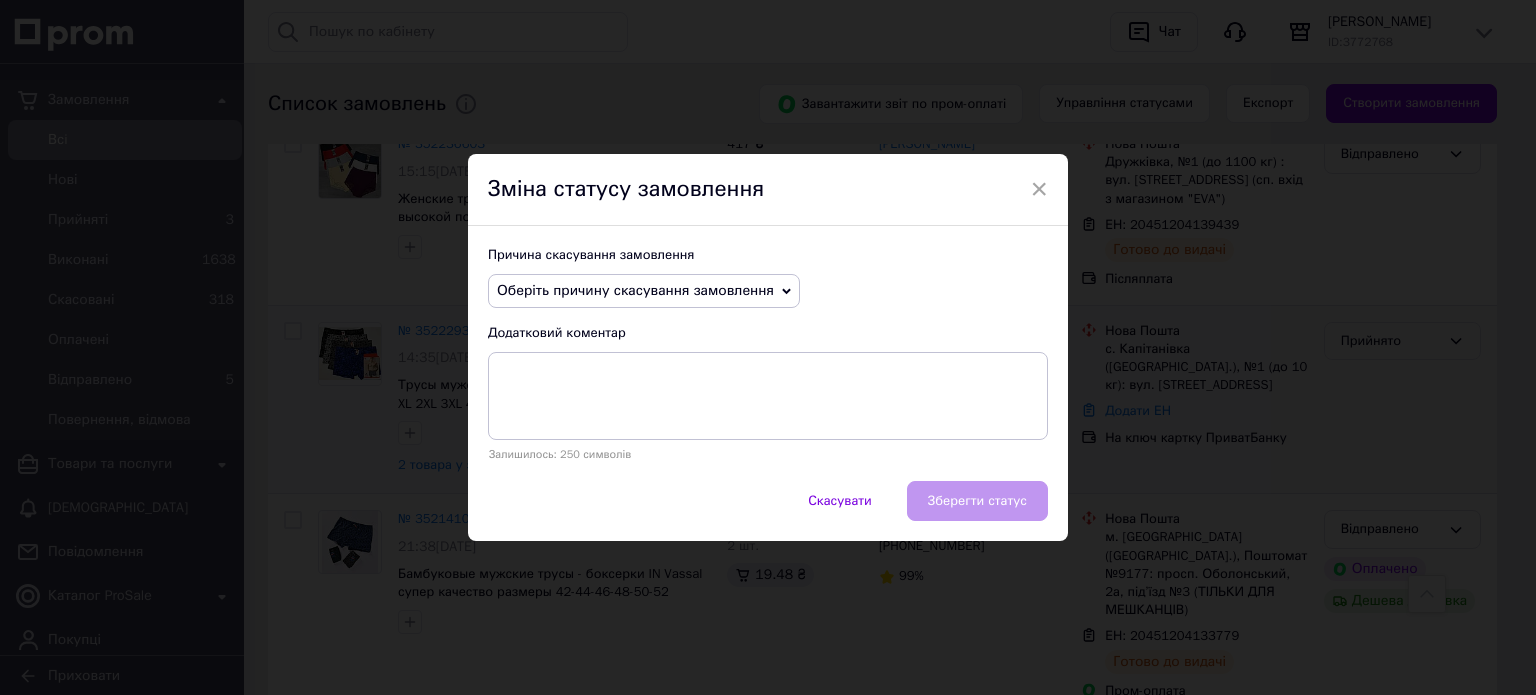 click on "Оберіть причину скасування замовлення" at bounding box center [644, 291] 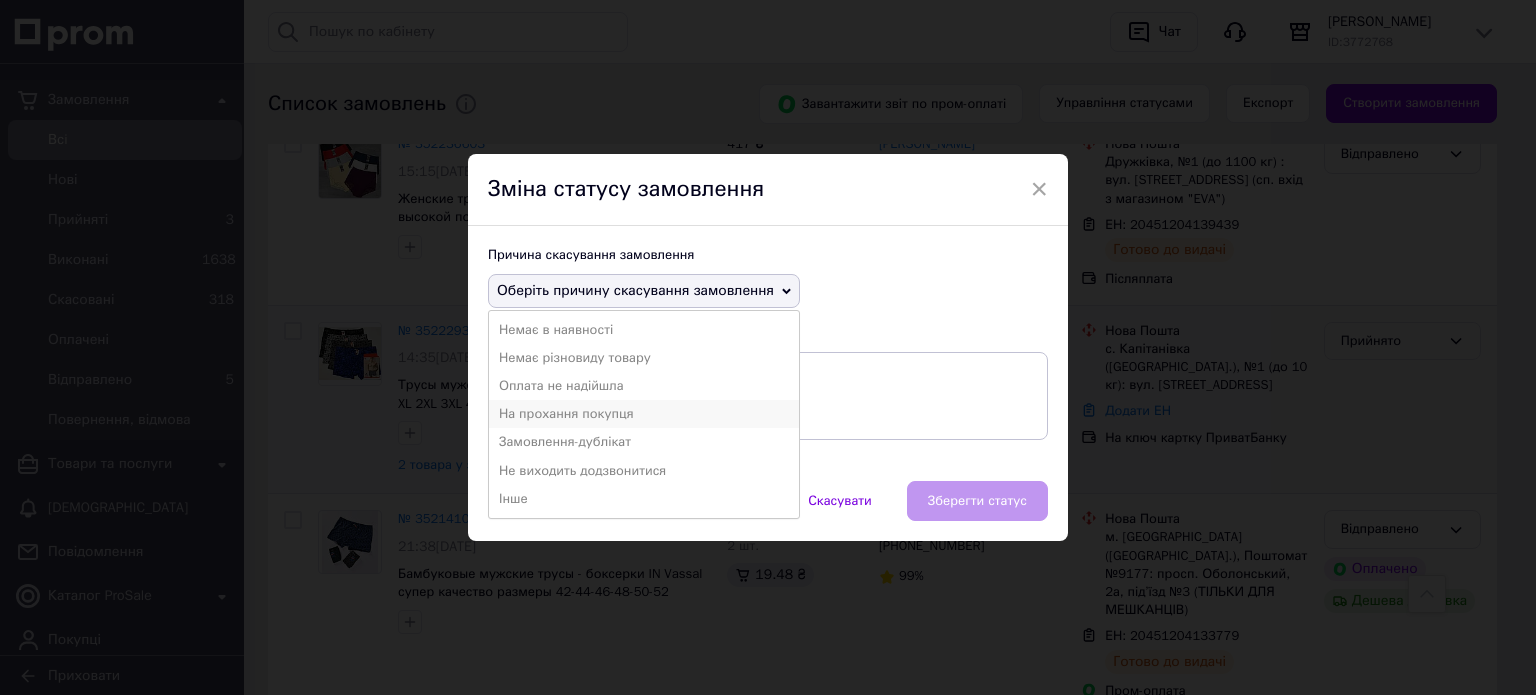 click on "На прохання покупця" at bounding box center (644, 414) 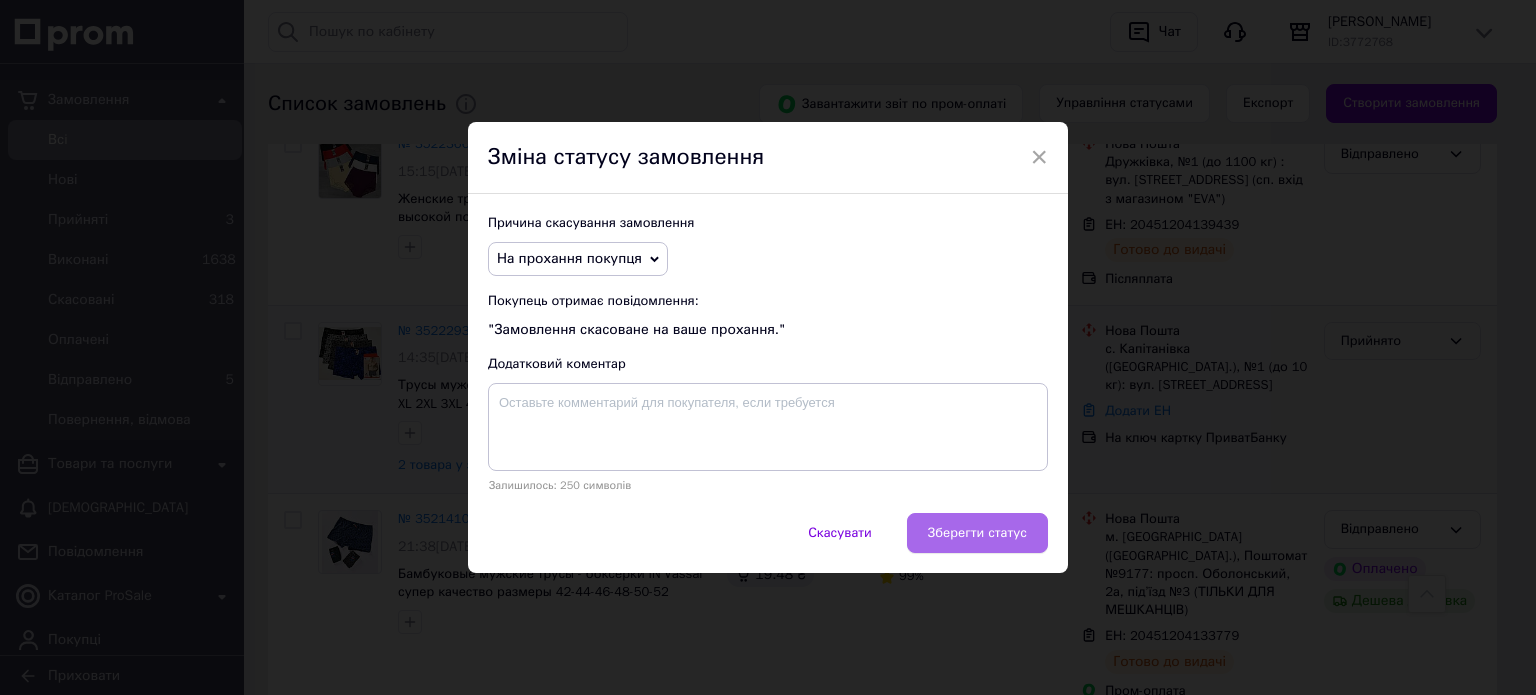 click on "Зберегти статус" at bounding box center (977, 533) 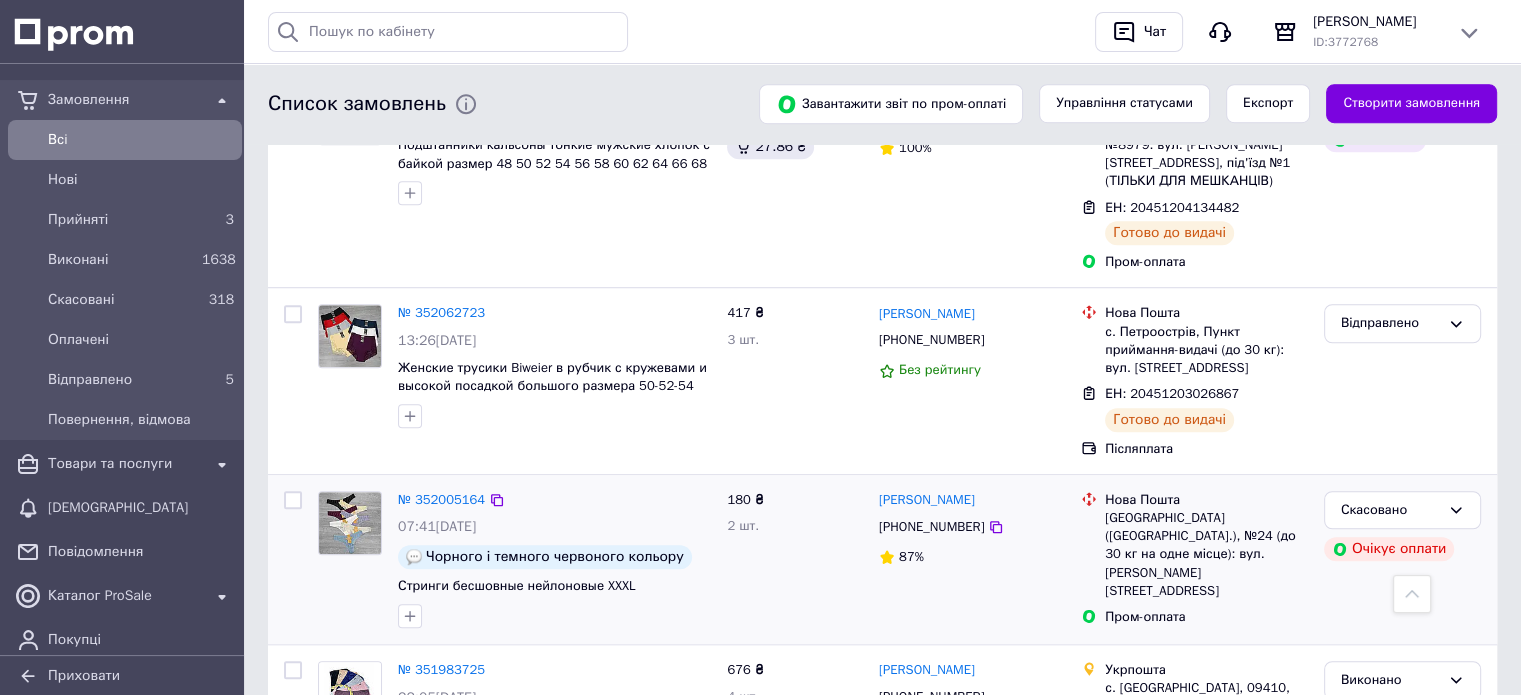 scroll, scrollTop: 1714, scrollLeft: 0, axis: vertical 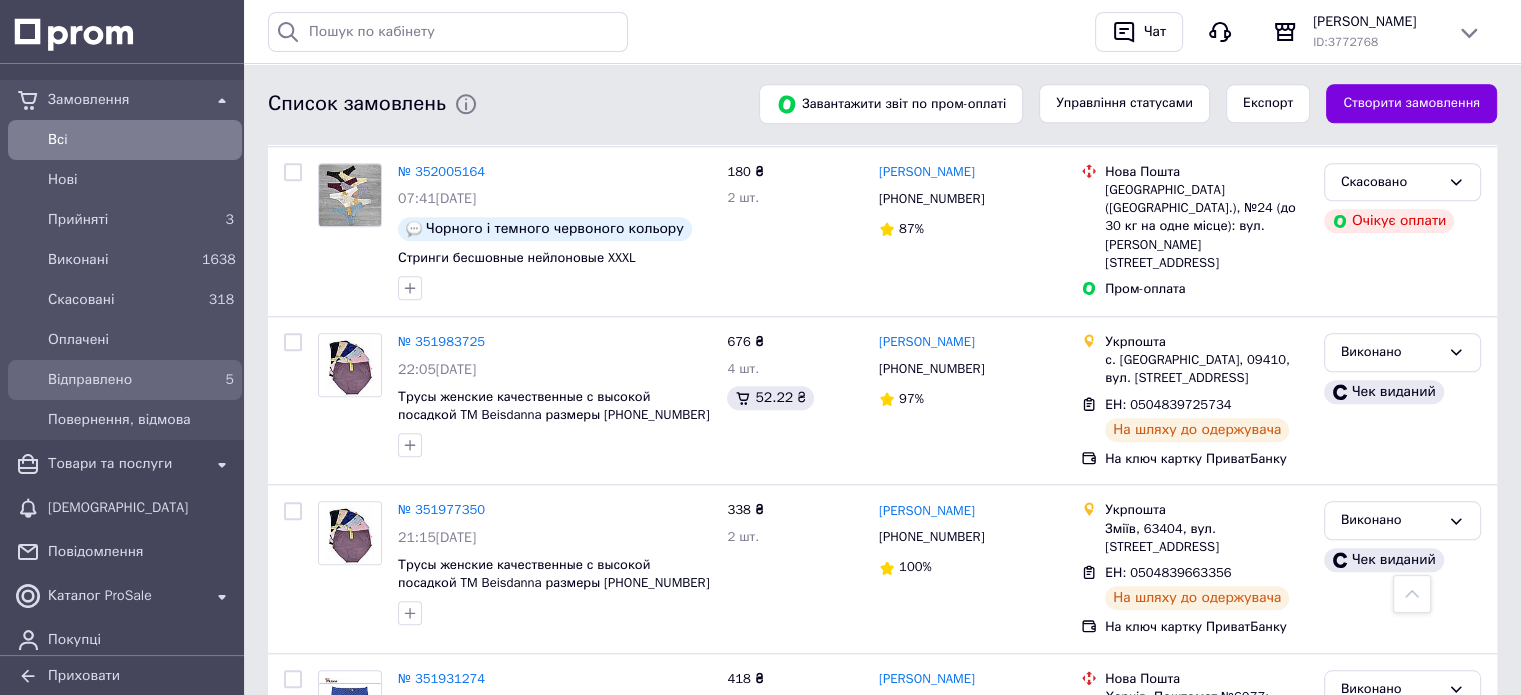 click on "Відправлено" at bounding box center (121, 380) 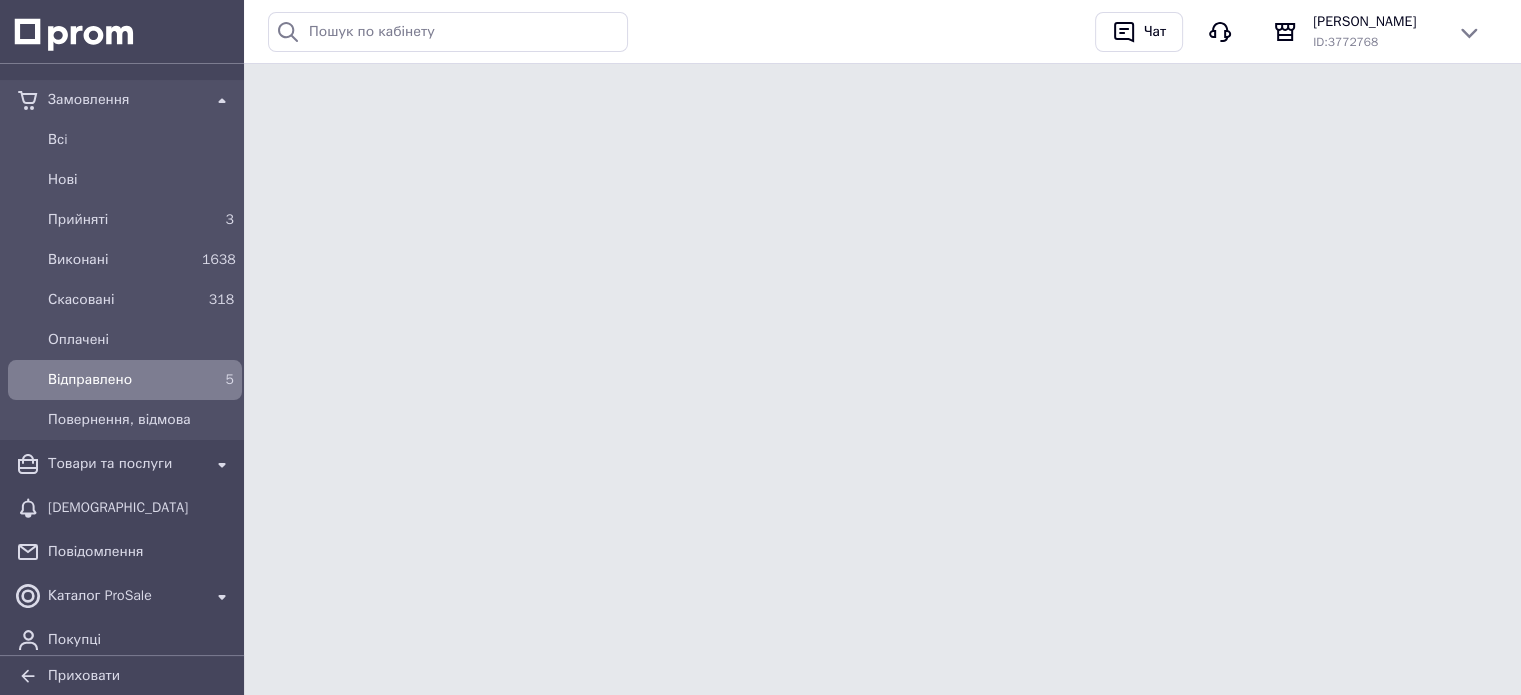 scroll, scrollTop: 0, scrollLeft: 0, axis: both 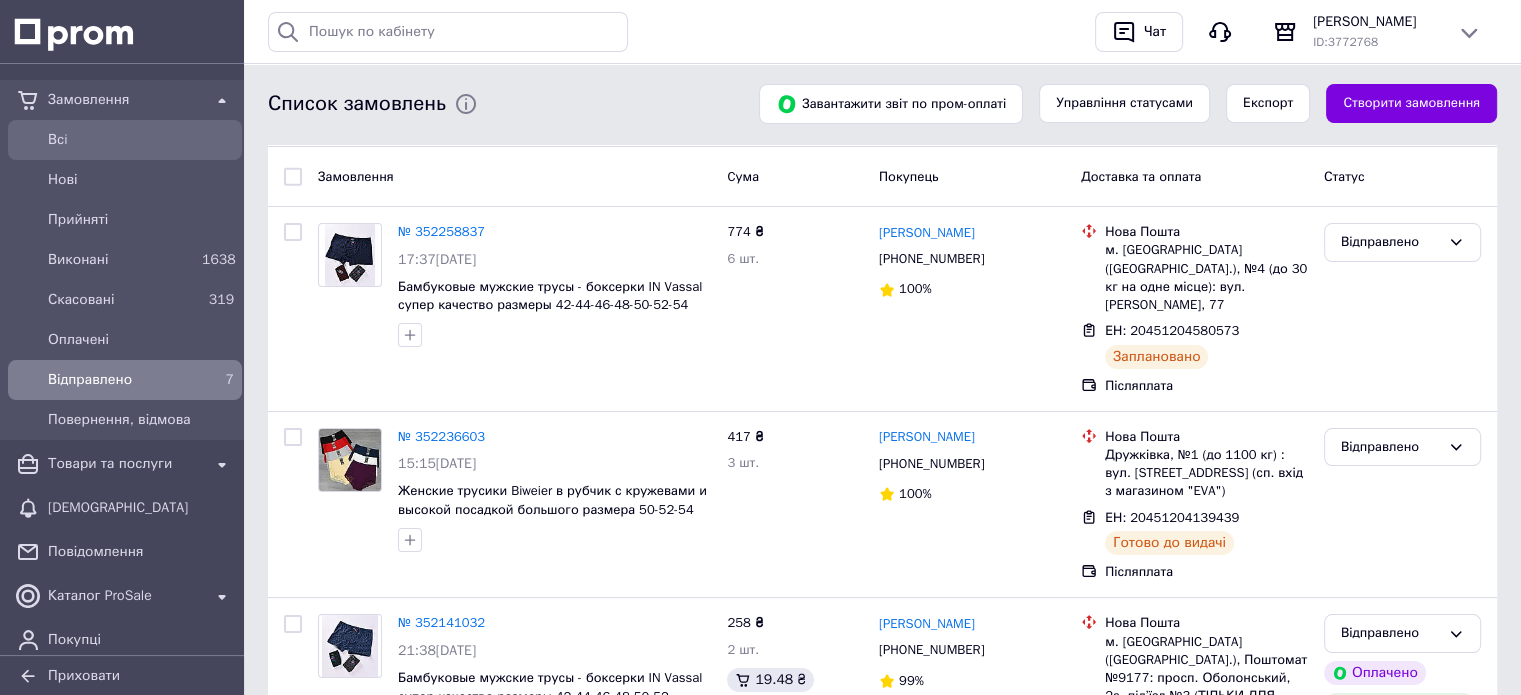 click on "Всi" at bounding box center (141, 140) 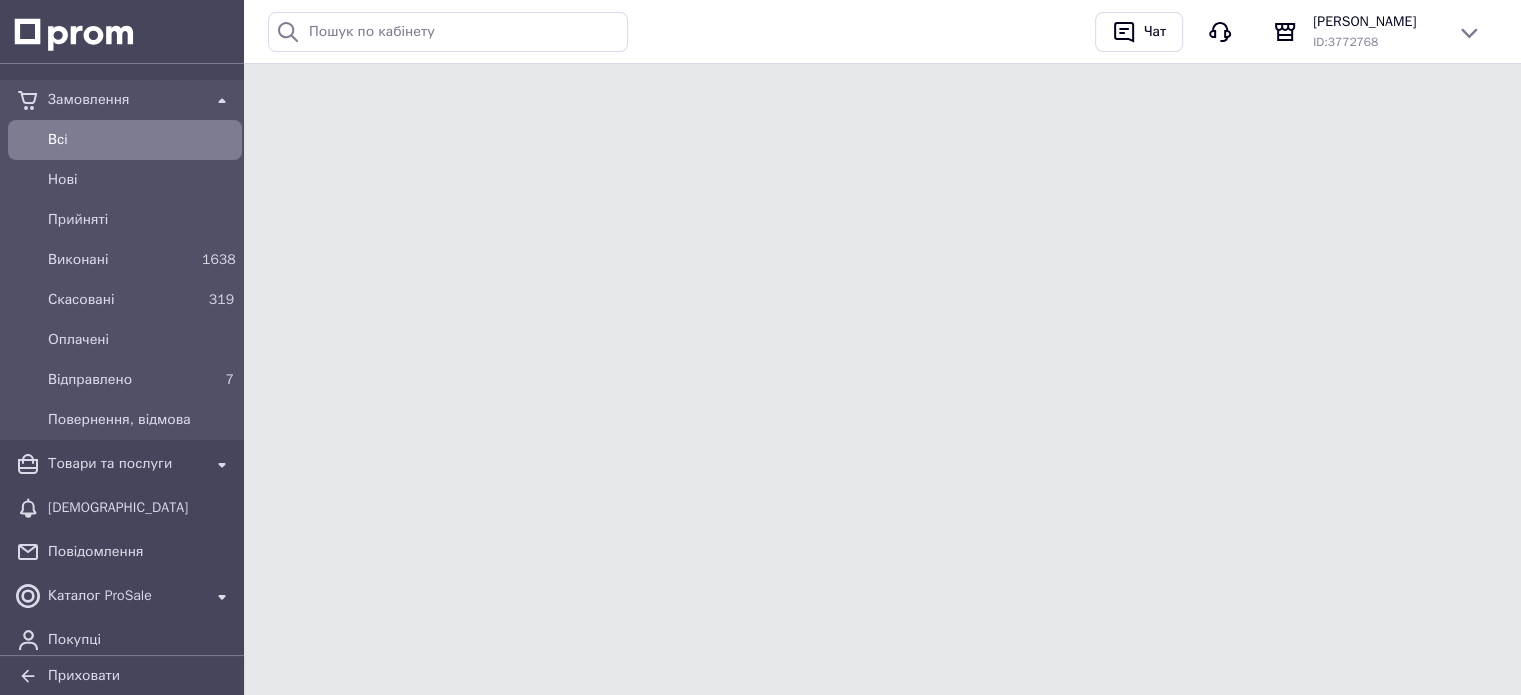 scroll, scrollTop: 0, scrollLeft: 0, axis: both 